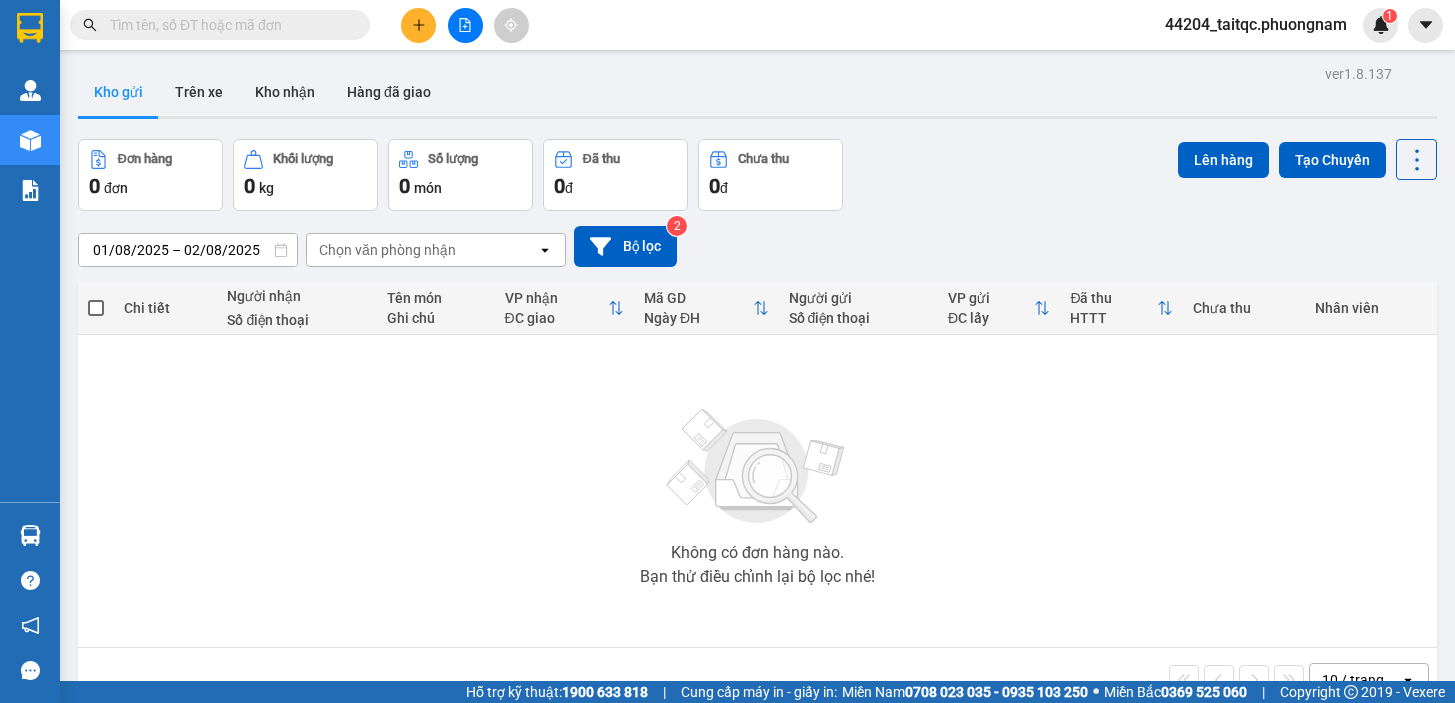 scroll, scrollTop: 0, scrollLeft: 0, axis: both 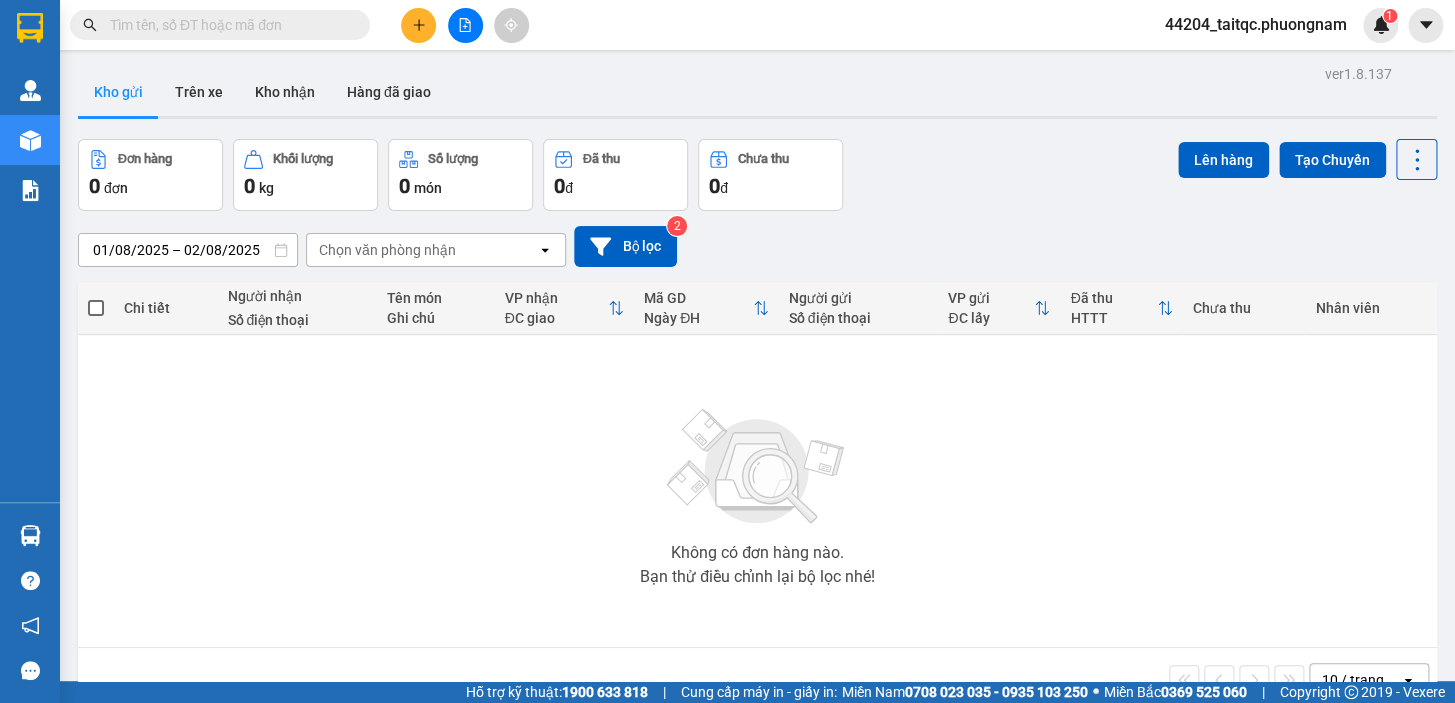 click 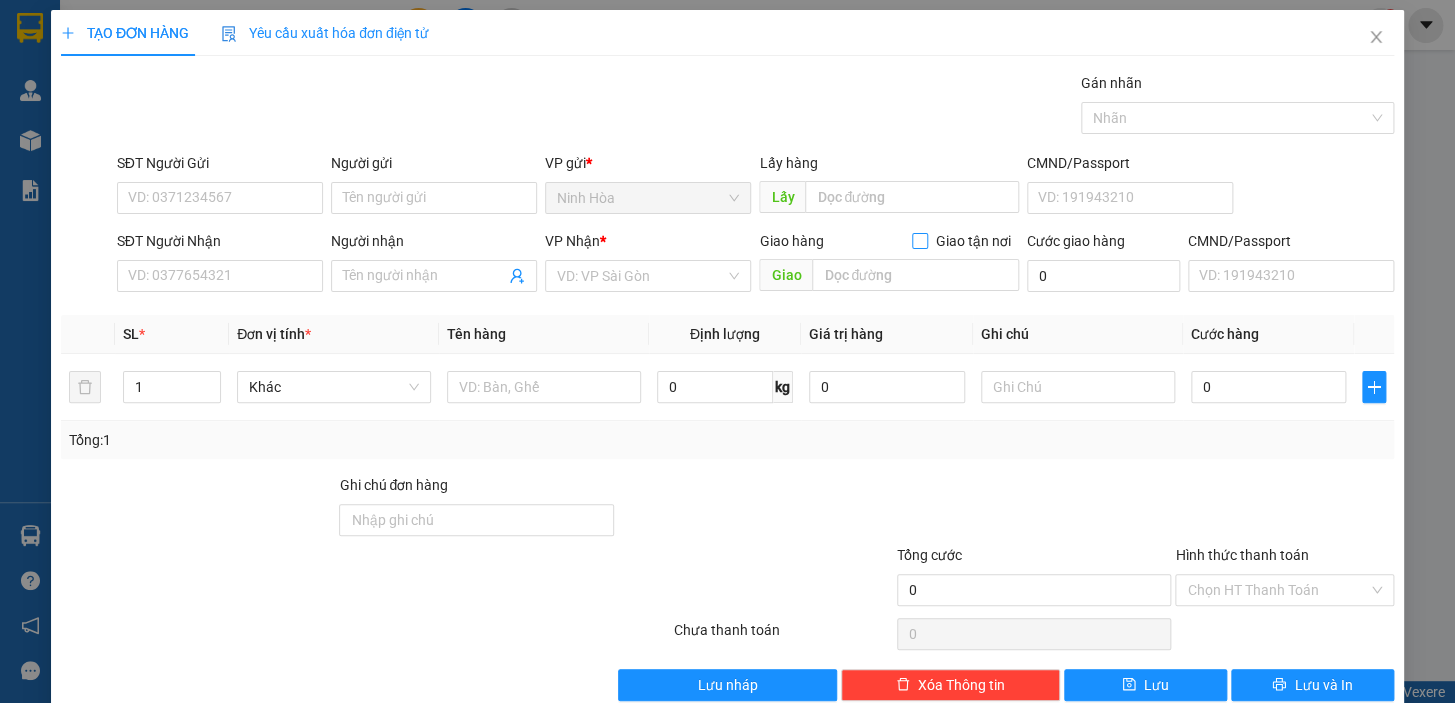 click on "Giao tận nơi" at bounding box center (919, 240) 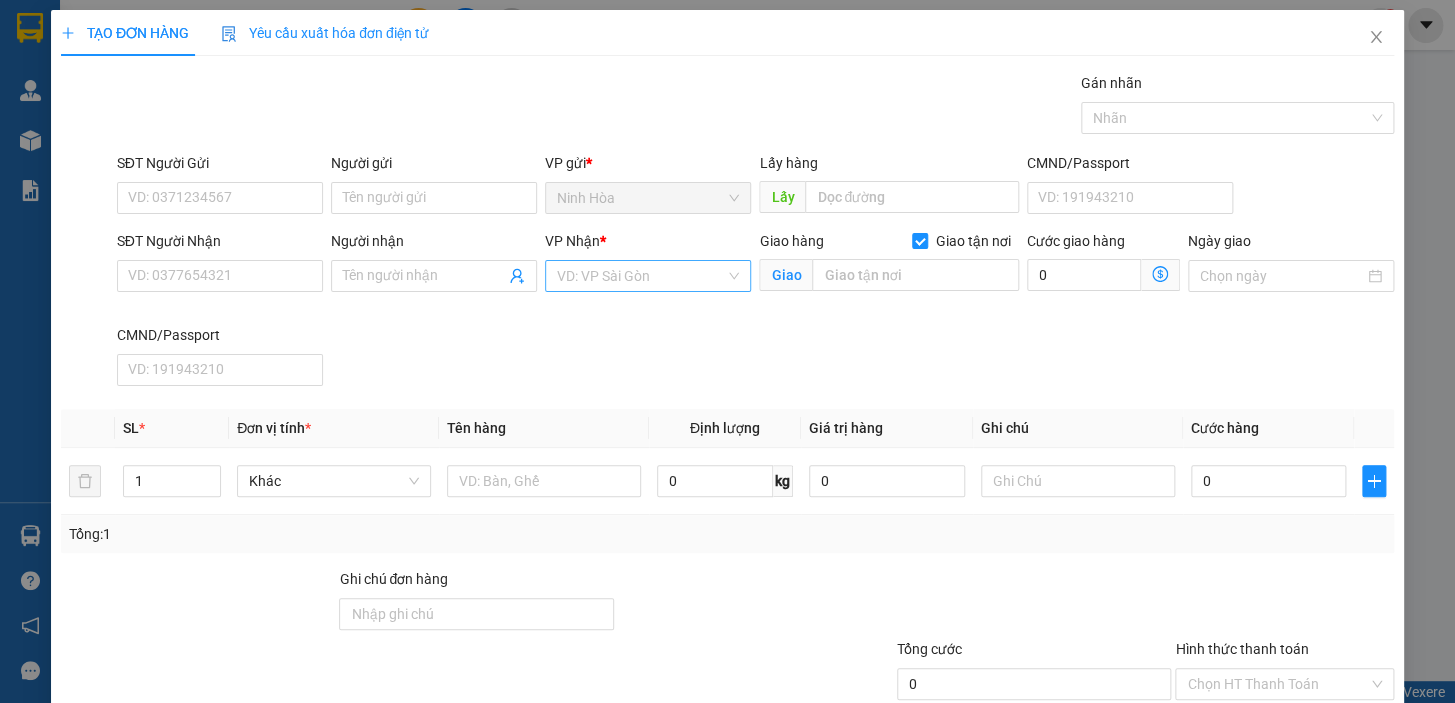 click at bounding box center (641, 276) 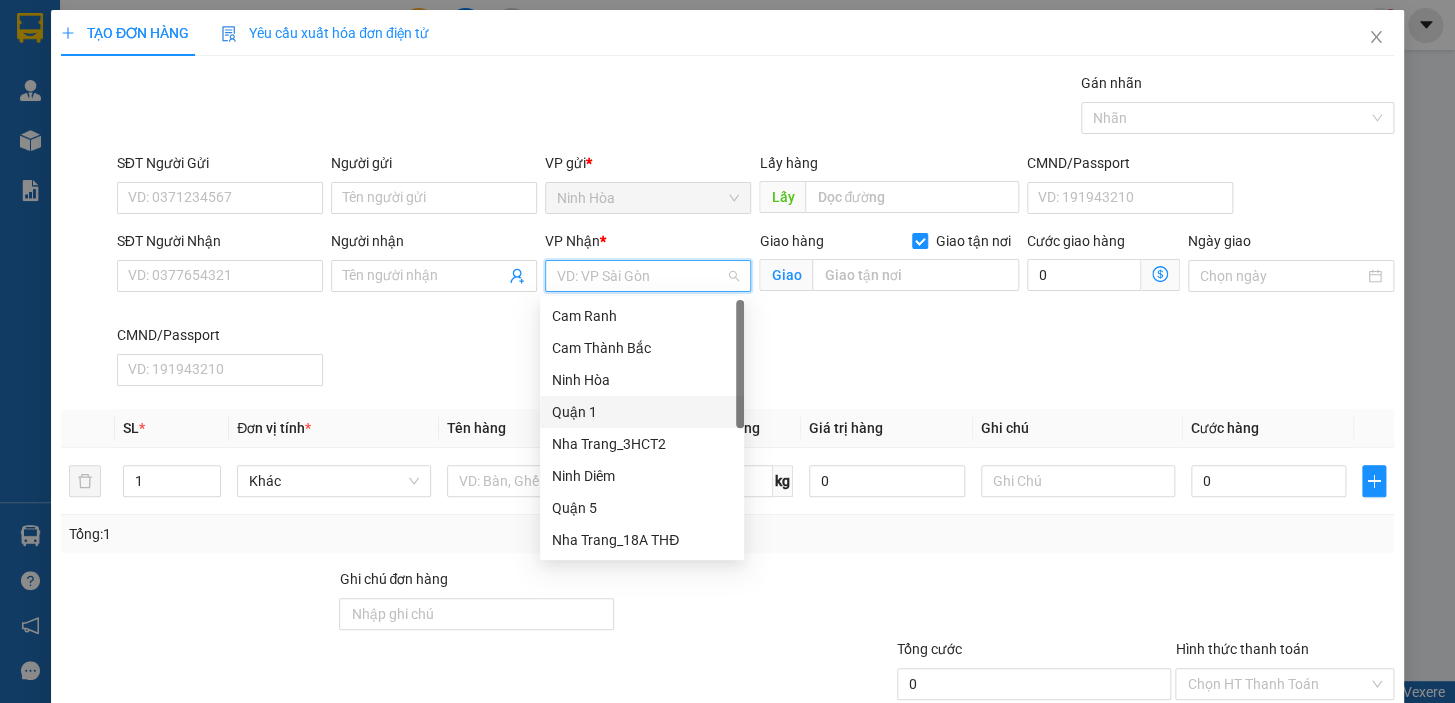 click on "Quận 1" at bounding box center (642, 412) 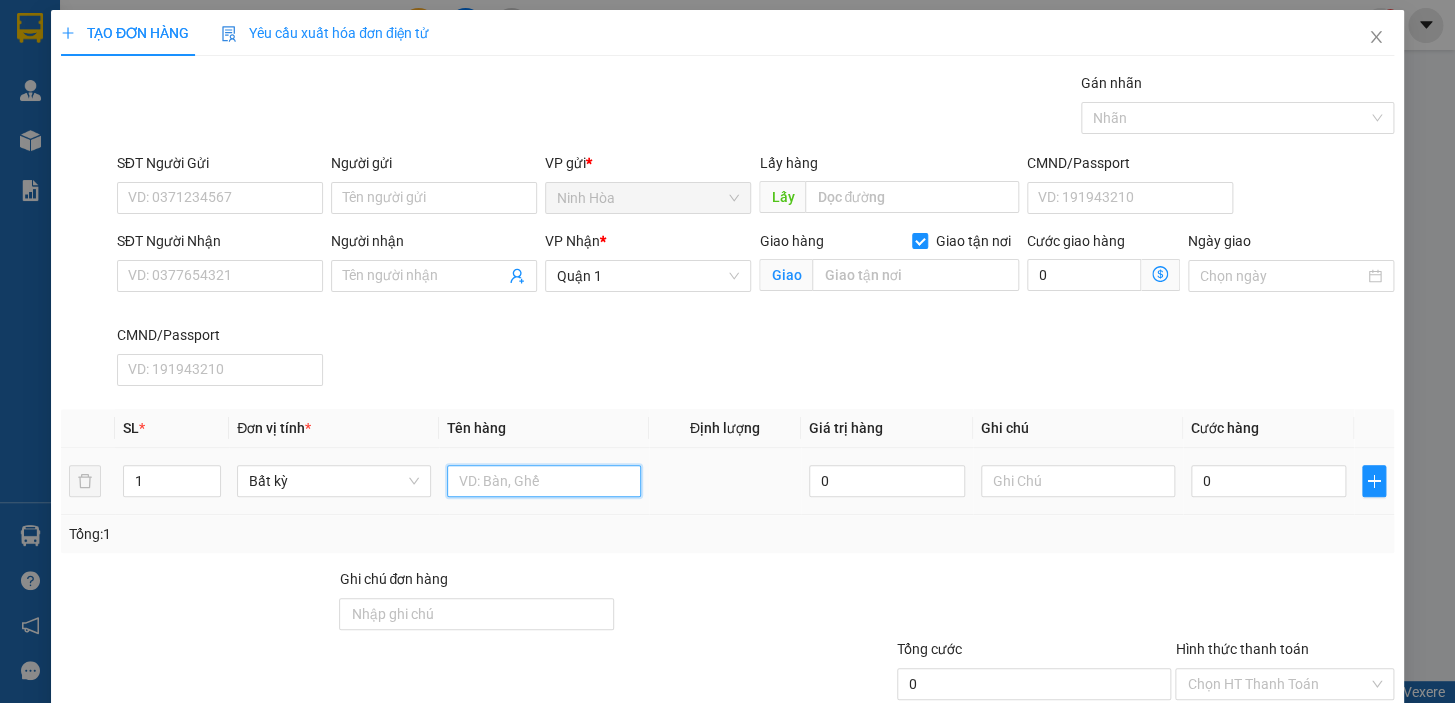 click at bounding box center [544, 481] 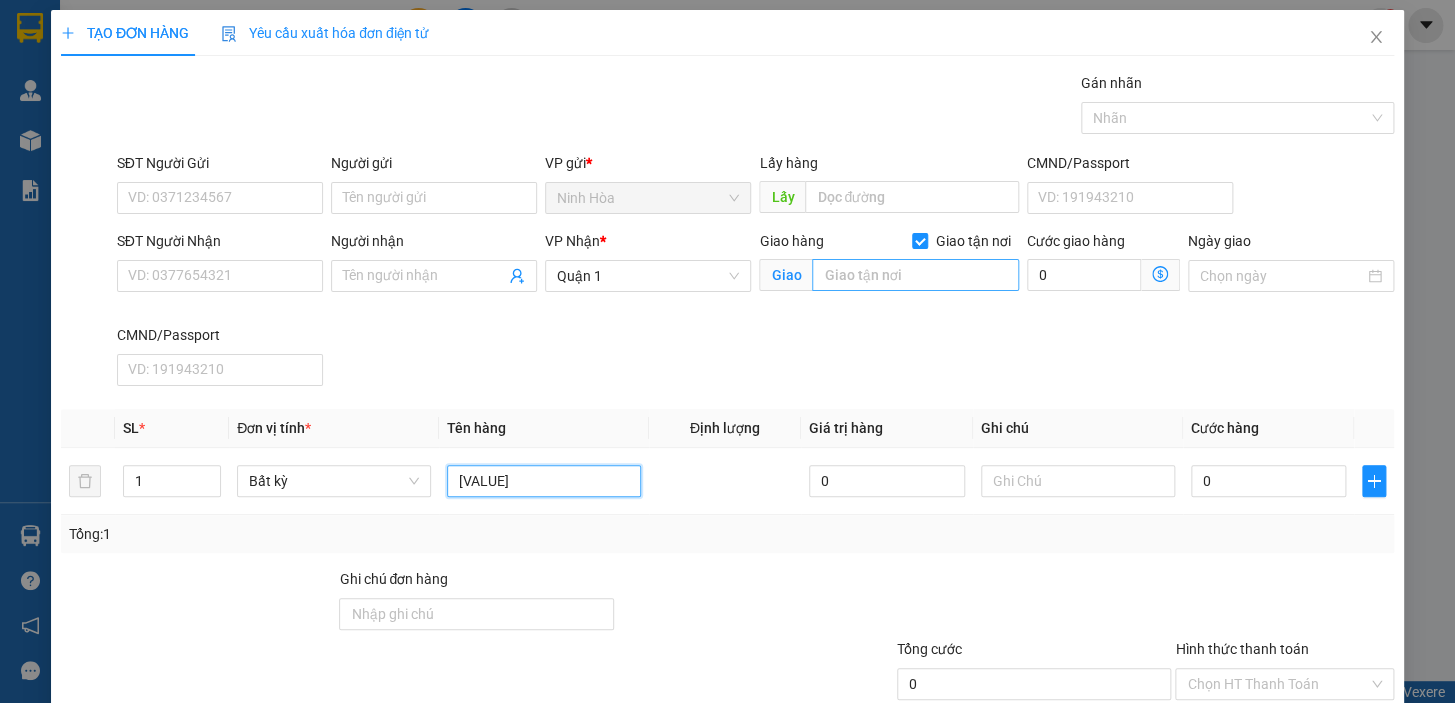 type on "[VALUE]" 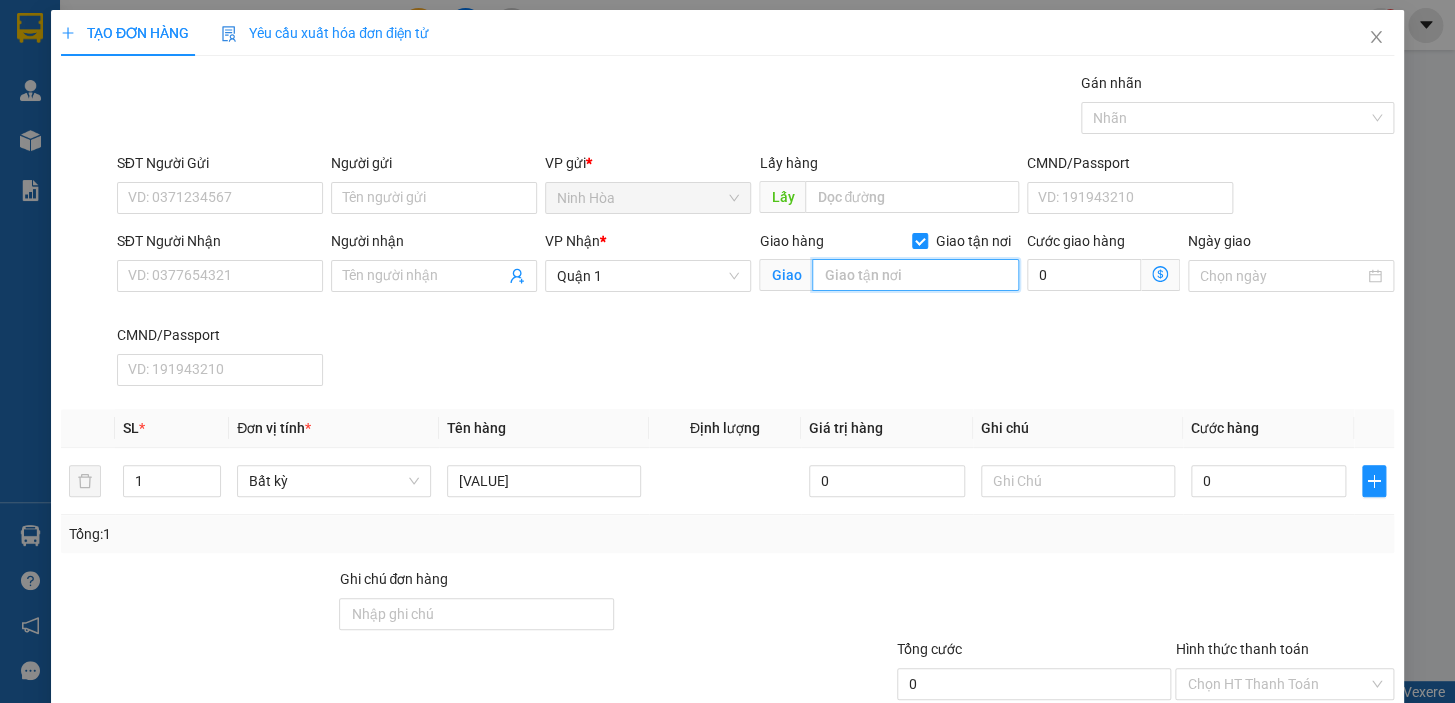 click at bounding box center [915, 275] 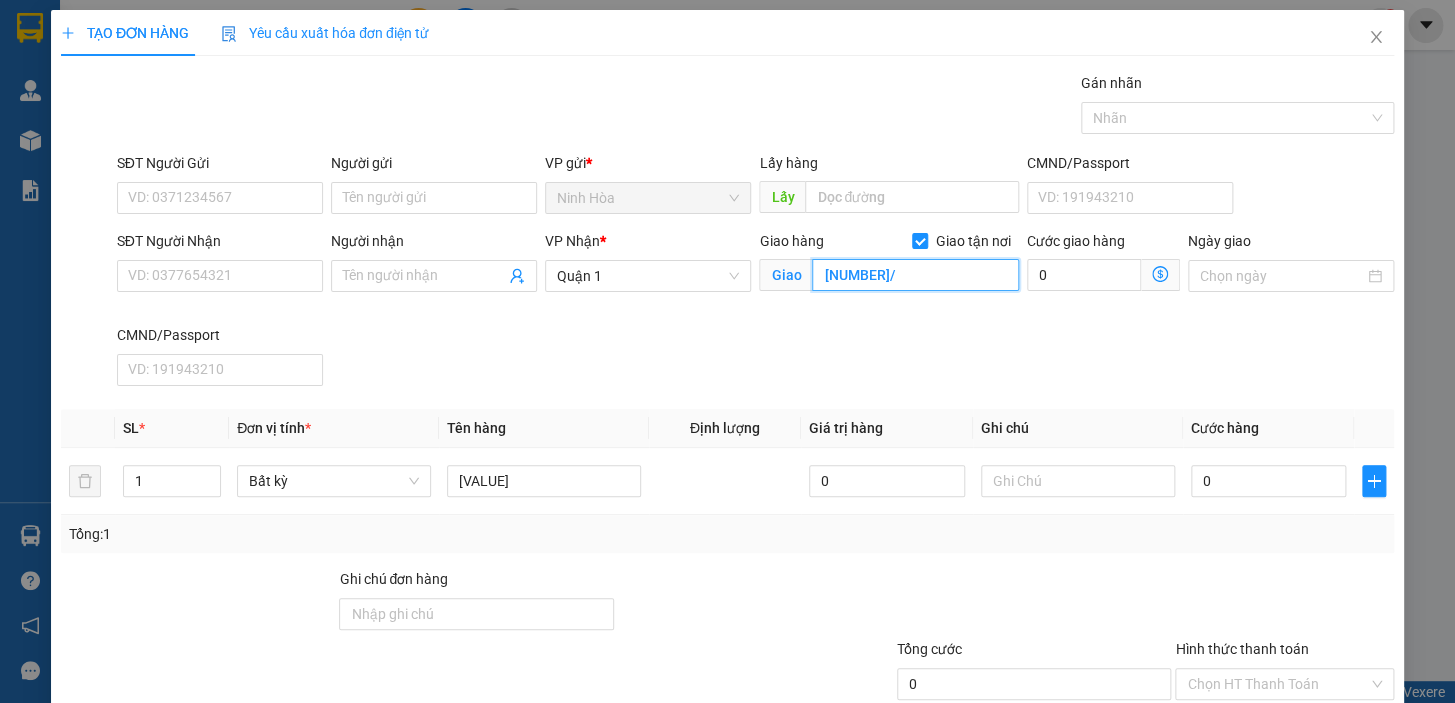 click on "[NUMBER]/" at bounding box center (915, 275) 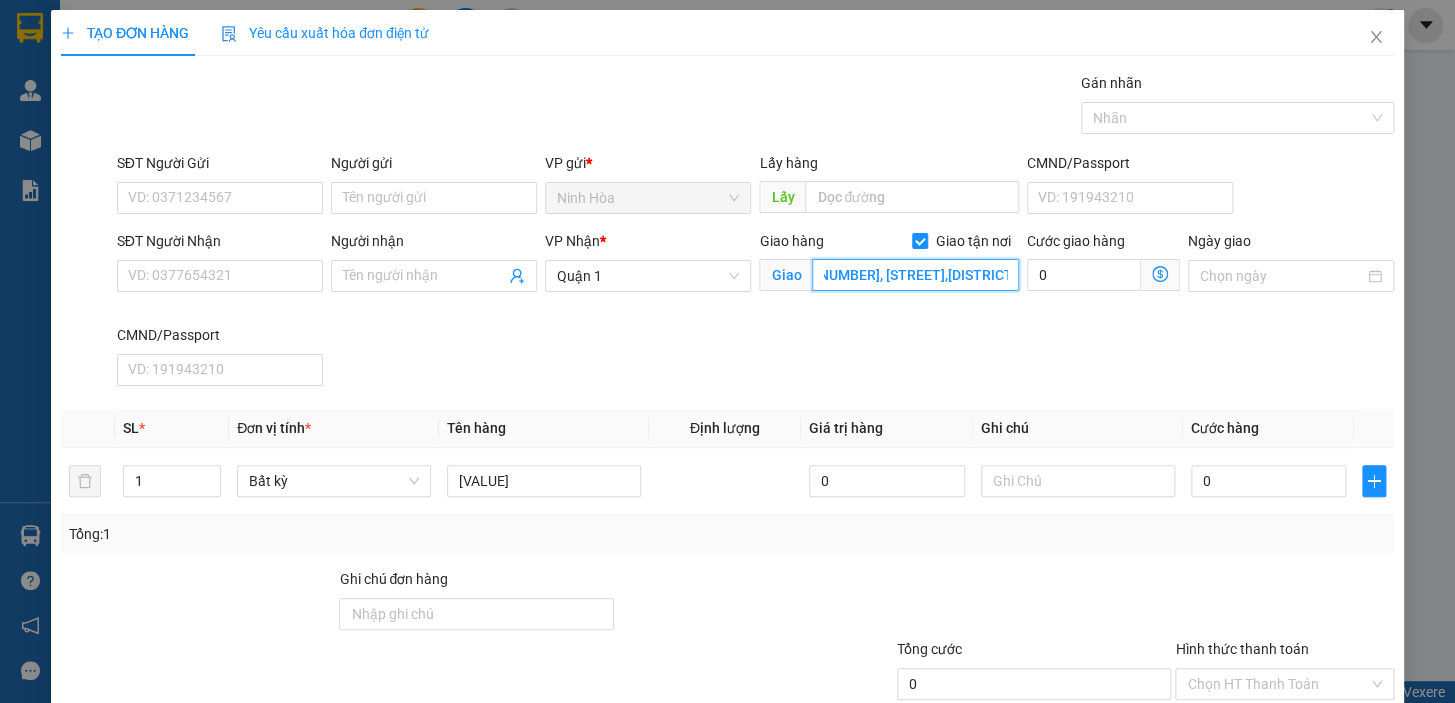 scroll, scrollTop: 0, scrollLeft: 82, axis: horizontal 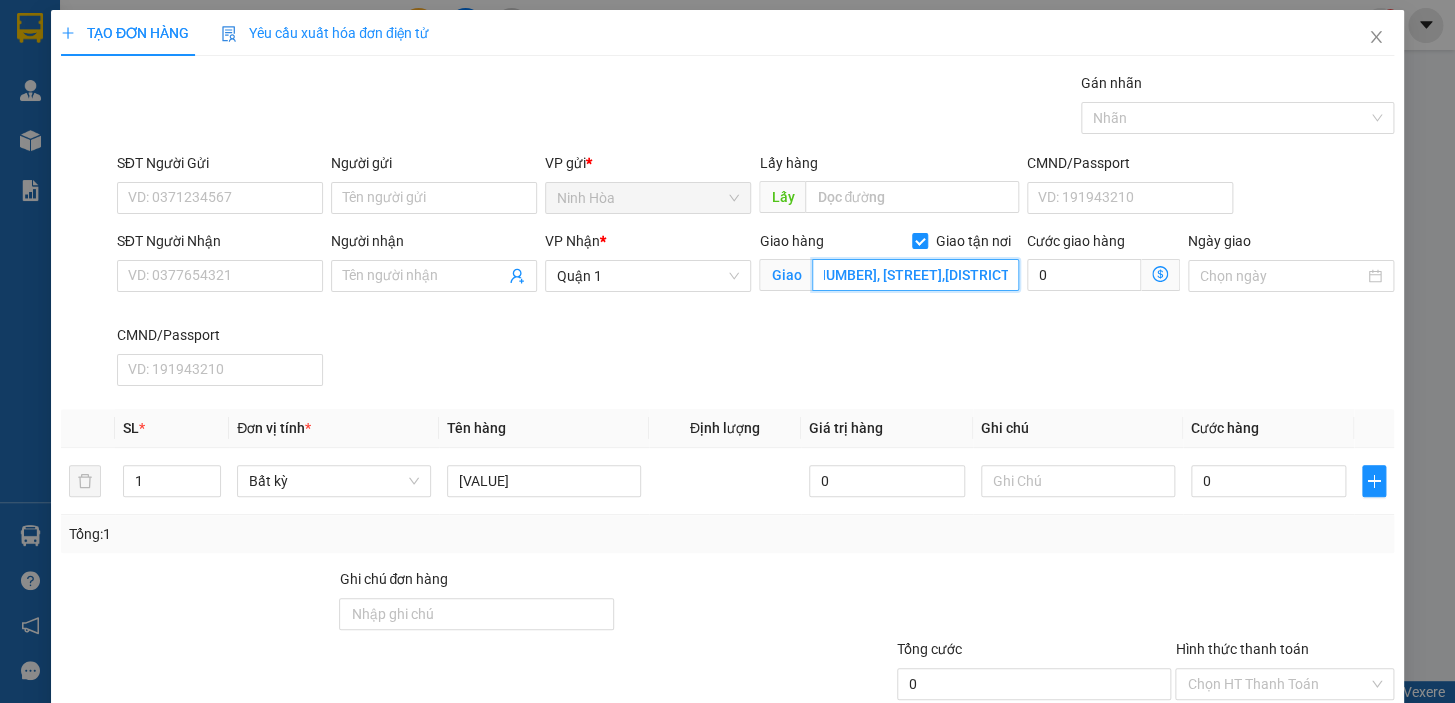 type on "[NUMBER]/[NUMBER], [STREET],[DISTRICT],[CITY]" 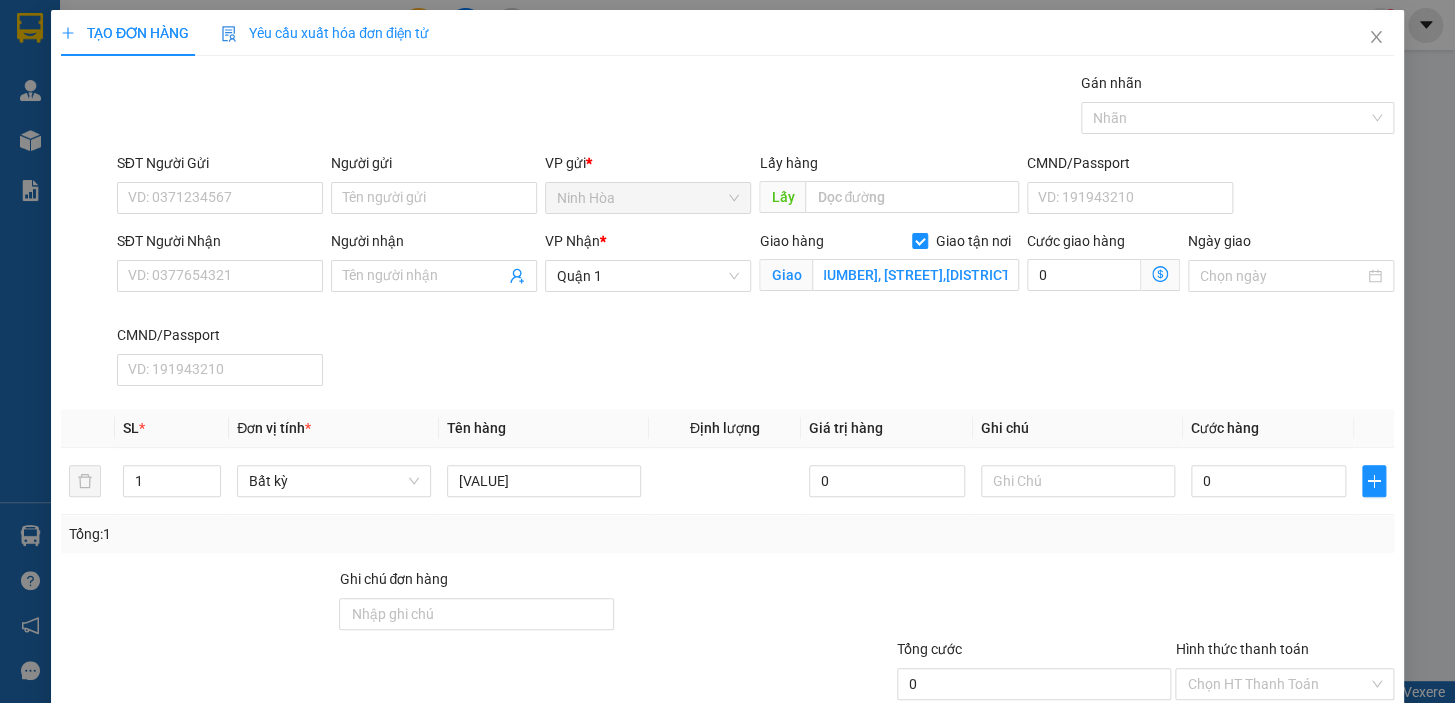 click 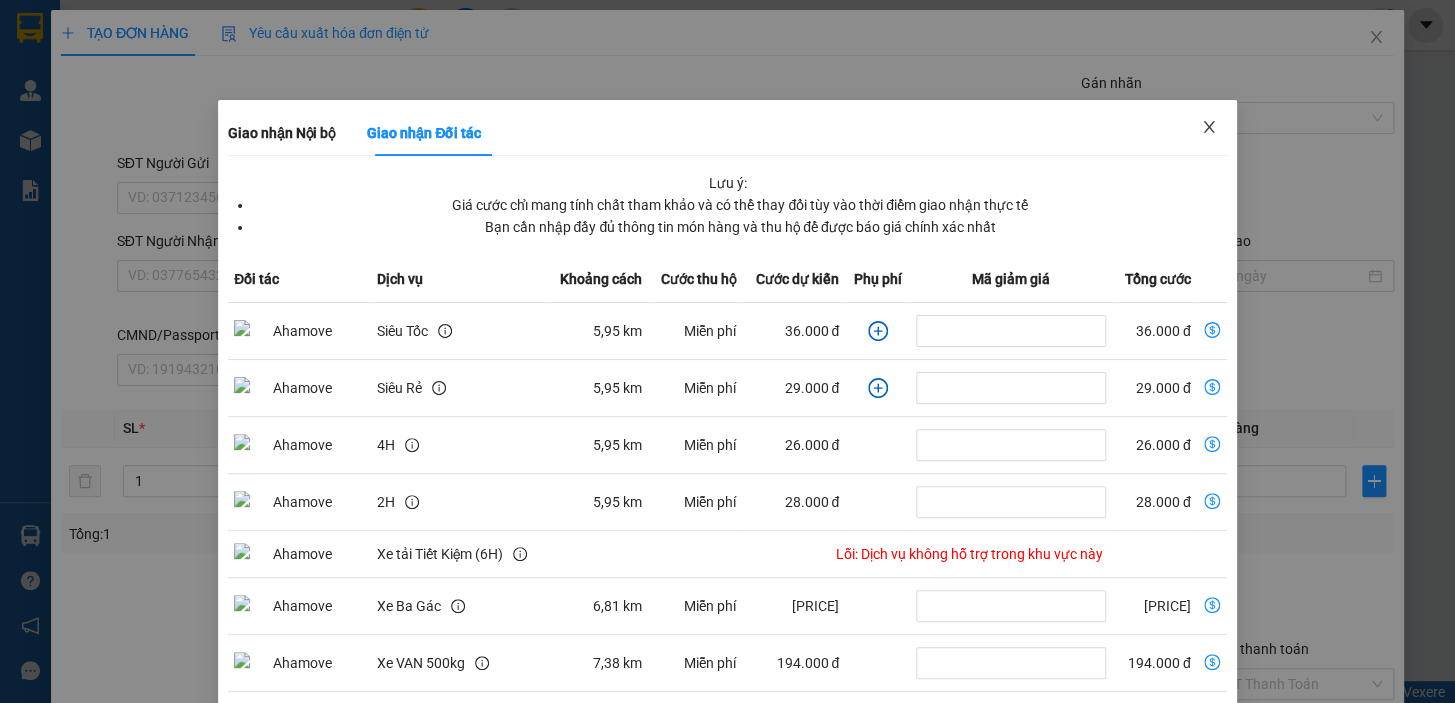 click 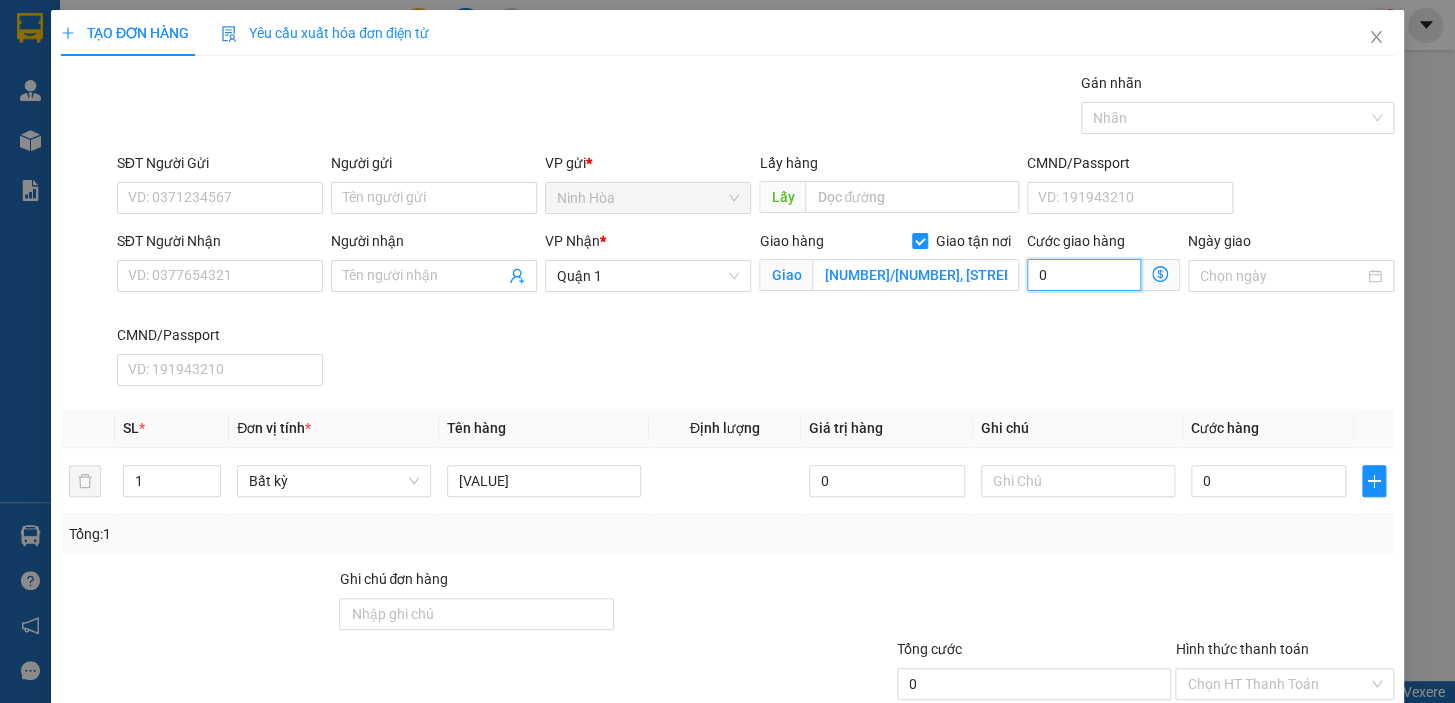 click on "0" at bounding box center [1084, 275] 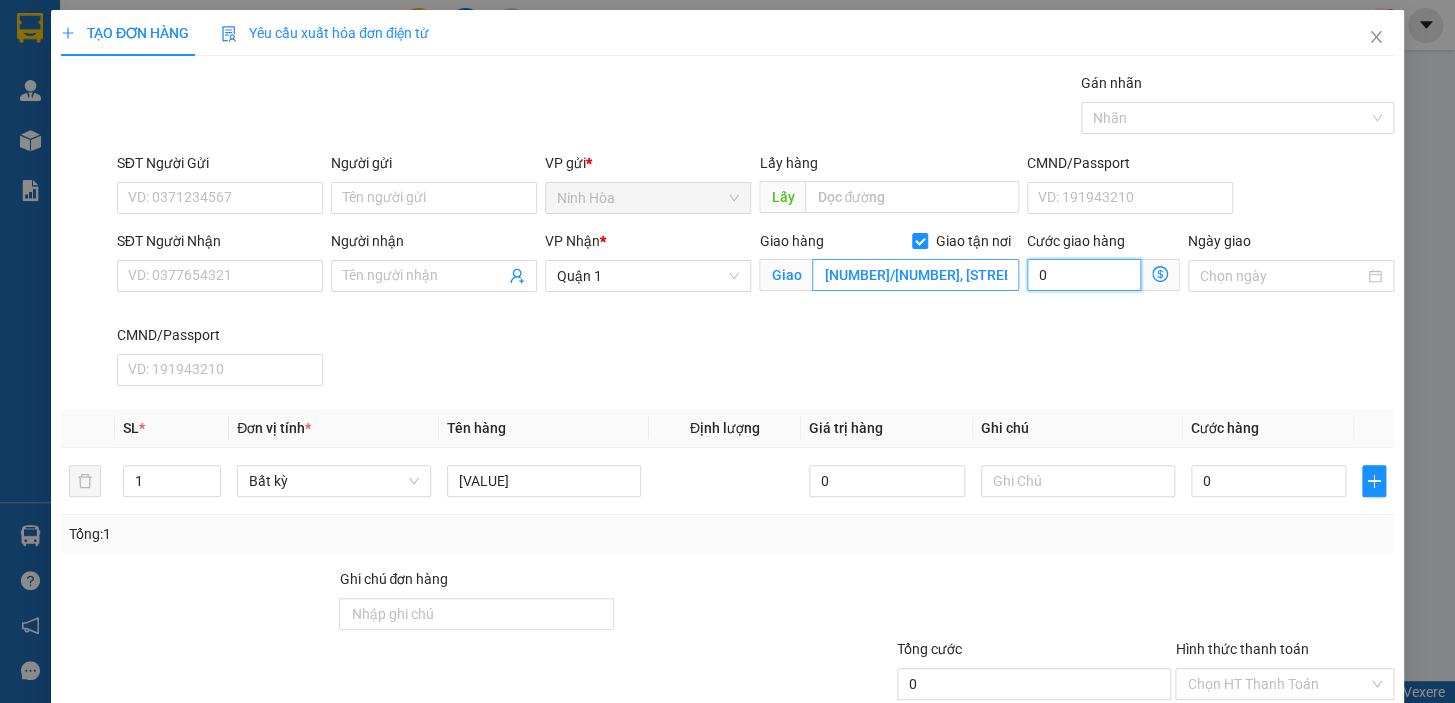 drag, startPoint x: 1056, startPoint y: 270, endPoint x: 1000, endPoint y: 270, distance: 56 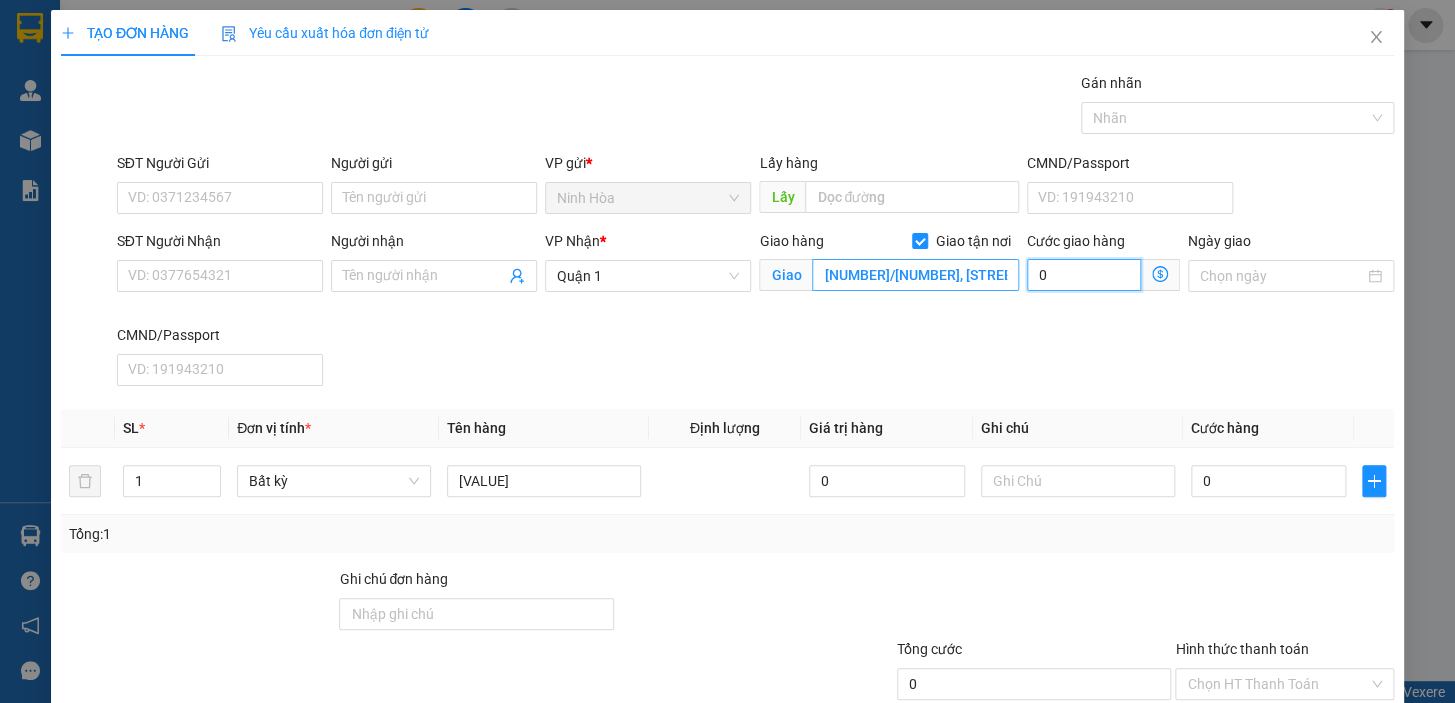 click on "SĐT Người Nhận VD: [PHONE] Người nhận Tên người nhận VP Nhận  * Quận 1 Giao hàng Giao tận nơi Giao [NUMBER]/[NUMBER], [STREET],[DISTRICT],[CITY] Cước giao hàng 0 Giao nhận Nội bộ Giao nhận Đối tác Lưu ý: Giá cước chỉ mang tính chất tham khảo và có thể thay đổi tùy vào thời điểm giao nhận thực tế Bạn cần nhập đầy đủ thông tin món hàng và thu hộ để được báo giá chính xác nhất Đối tác Dịch vụ Khoảng cách Cước thu hộ Cước dự kiến Phụ phí Mã giảm giá Tổng cước Siêu Tốc 5,95 km Miễn phí 36.000 đ 36.000 đ Siêu Rẻ 5,95 km Miễn phí 29.000 đ 29.000 đ 4H 5,95 km Miễn phí 26.000 đ 26.000 đ 2H 5,95 km Miễn phí 28.000 đ 28.000 đ Xe tải Tiết Kiệm (6H) Lỗi: Dịch vụ không hỗ trợ trong khu vực này Xe Ba Gác 6,81 km Miễn phí 192.000 đ 192.000 đ Xe VAN 500kg 7,38 km Miễn phí 194.000 đ 194.000 đ Xe VAN 1000kg 7,38 km Miễn phí 8,29 km" at bounding box center [755, 312] 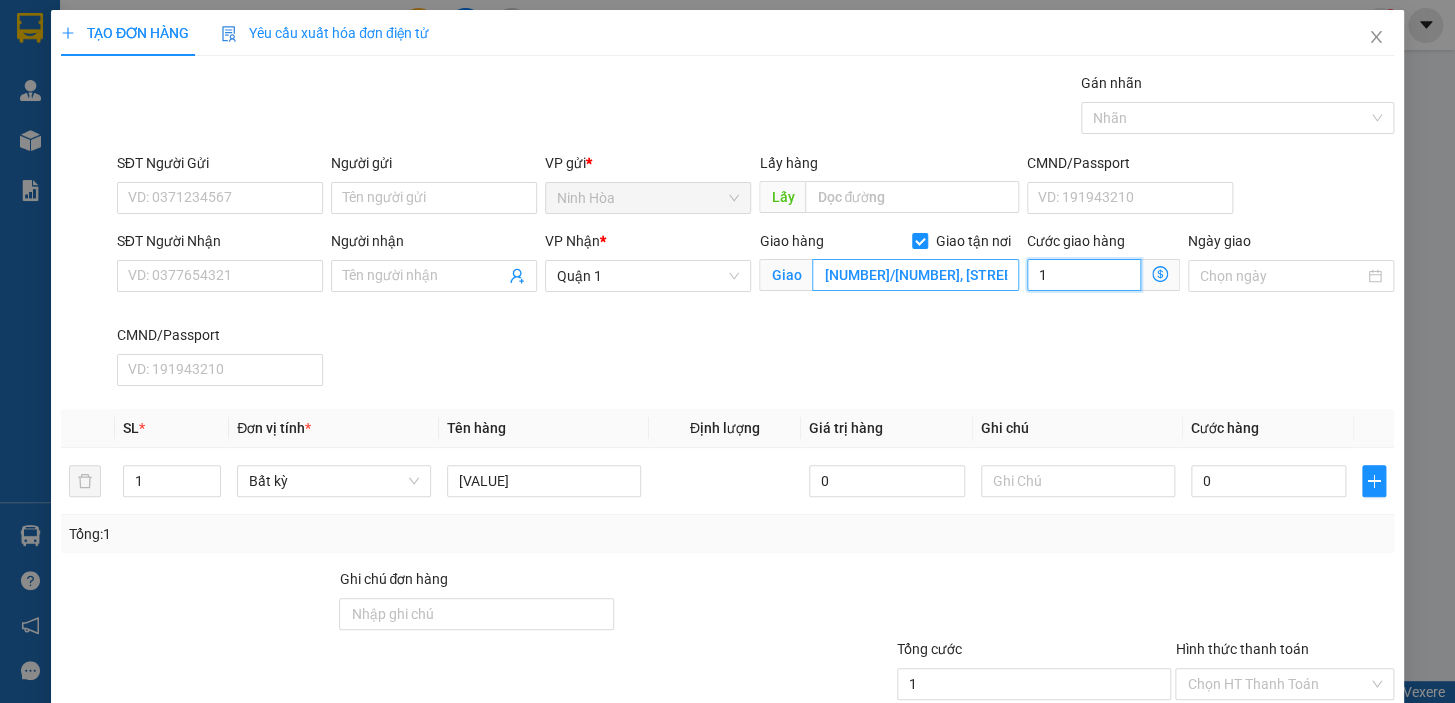 type on "15" 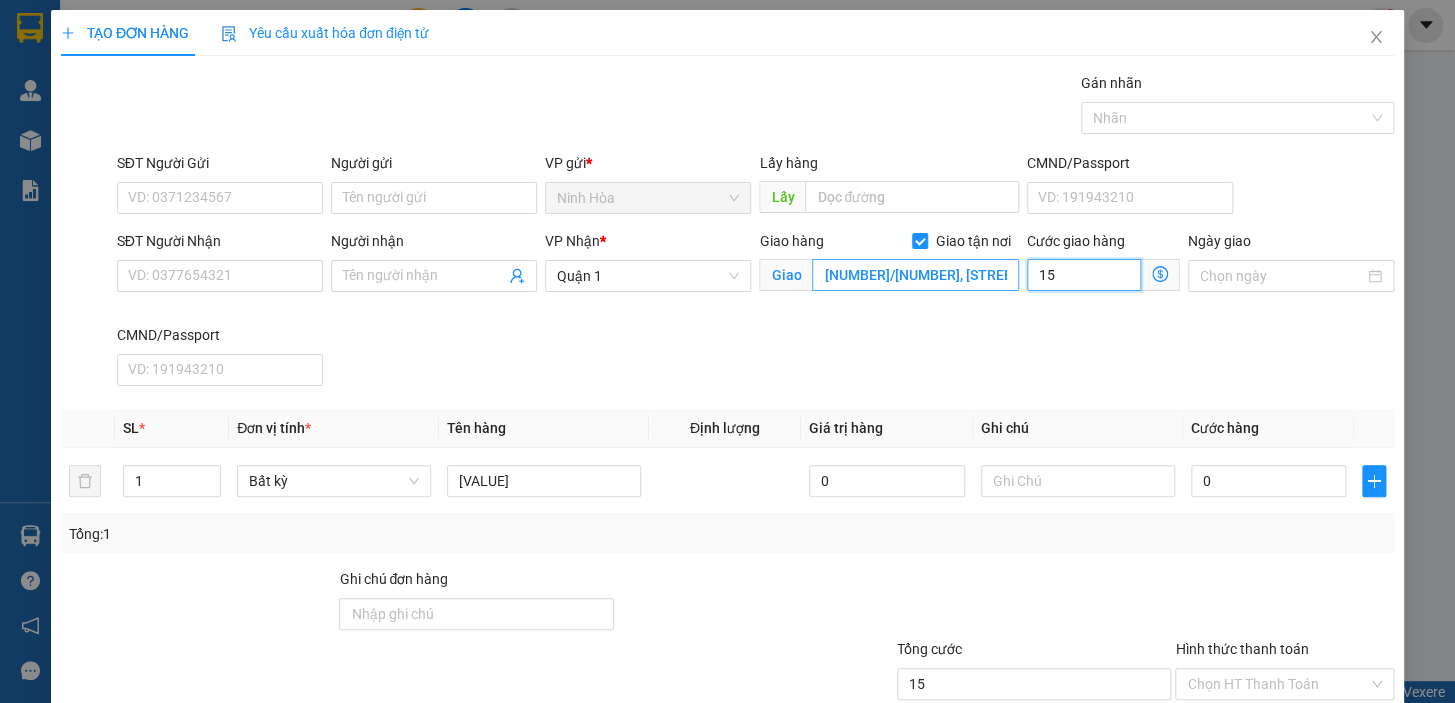type on "150" 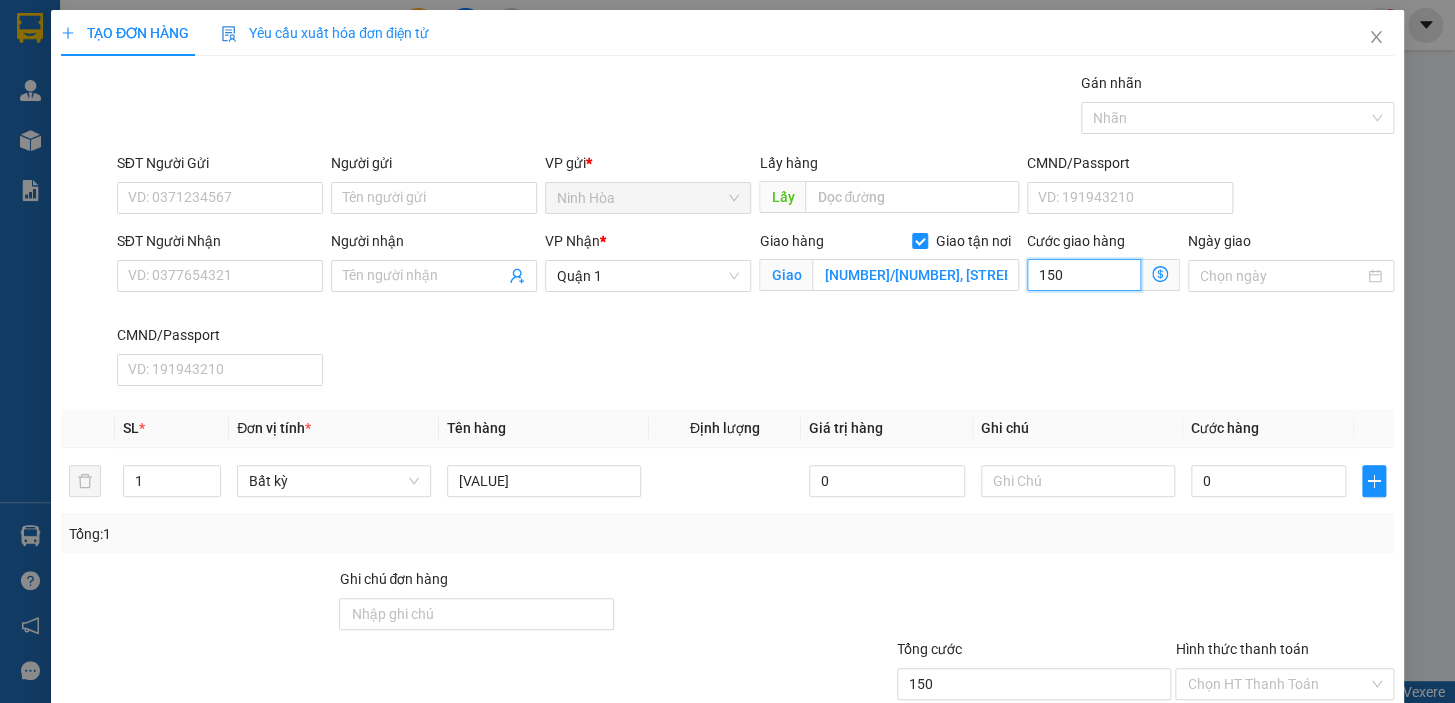 type on "150" 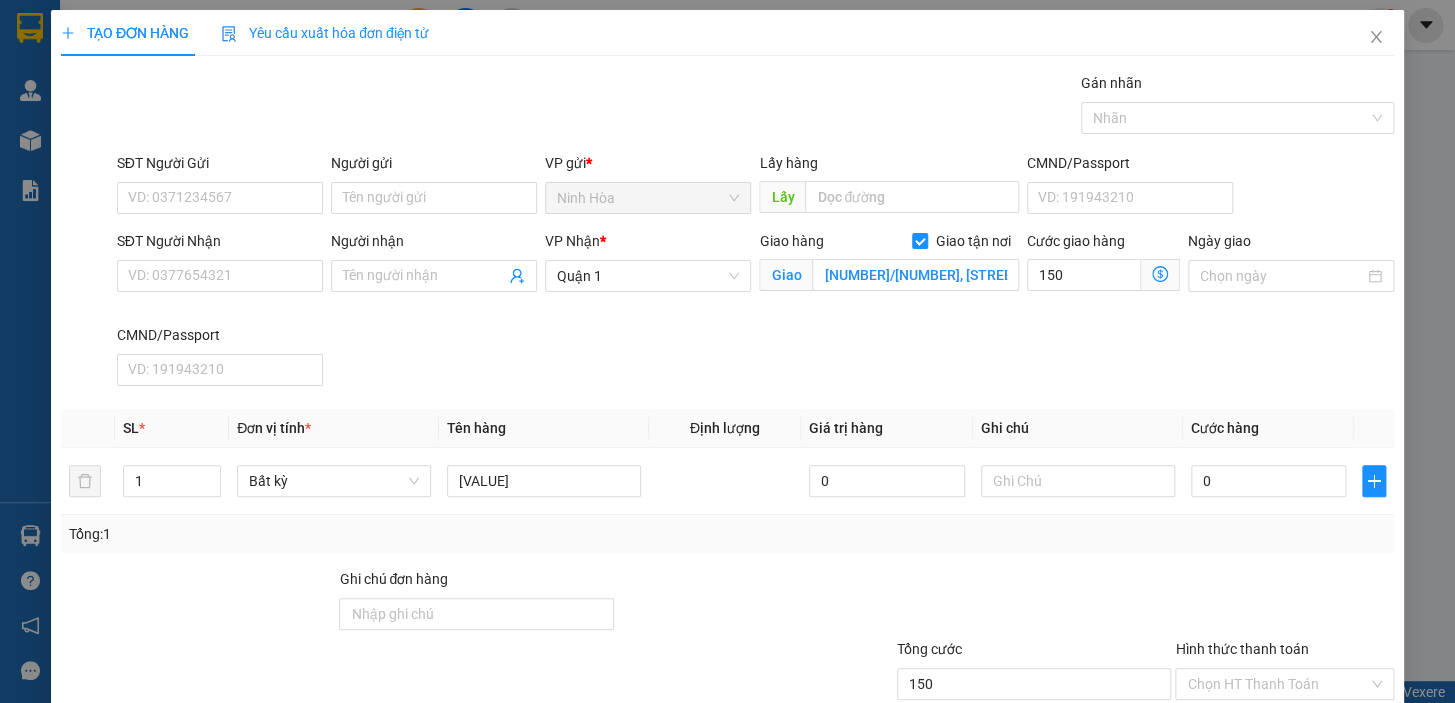 type on "150.000" 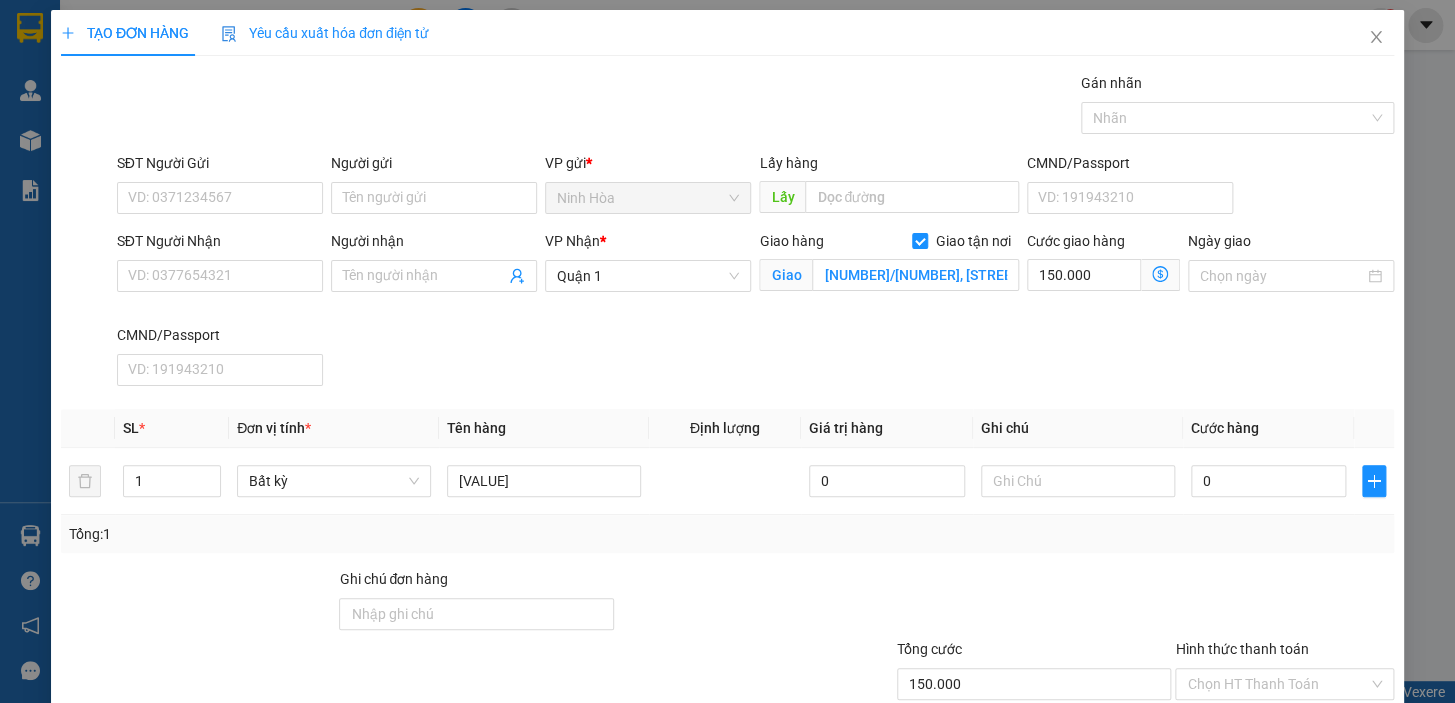 click on "SĐT Người Nhận VD: [PHONE] Người nhận Tên người nhận VP Nhận  * Quận 1 Giao hàng Giao tận nơi Giao [NUMBER]/[NUMBER], [STREET],[DISTRICT],[CITY] Cước giao hàng 150.000 Giao nhận Nội bộ Giao nhận Đối tác Lưu ý: Giá cước chỉ mang tính chất tham khảo và có thể thay đổi tùy vào thời điểm giao nhận thực tế Bạn cần nhập đầy đủ thông tin món hàng và thu hộ để được báo giá chính xác nhất Đối tác Dịch vụ Khoảng cách Cước thu hộ Cước dự kiến Phụ phí Mã giảm giá Tổng cước Siêu Tốc 5,95 km Miễn phí 36.000 đ 36.000 đ Siêu Rẻ 5,95 km Miễn phí 29.000 đ 29.000 đ 4H 5,95 km Miễn phí 26.000 đ 26.000 đ 2H 5,95 km Miễn phí 28.000 đ 28.000 đ Xe tải Tiết Kiệm (6H) Lỗi: Dịch vụ không hỗ trợ trong khu vực này Xe Ba Gác 6,81 km Miễn phí 192.000 đ 192.000 đ Xe VAN 500kg 7,38 km Miễn phí 194.000 đ 194.000 đ Xe VAN 1000kg 7,38 km Miễn phí" at bounding box center (755, 312) 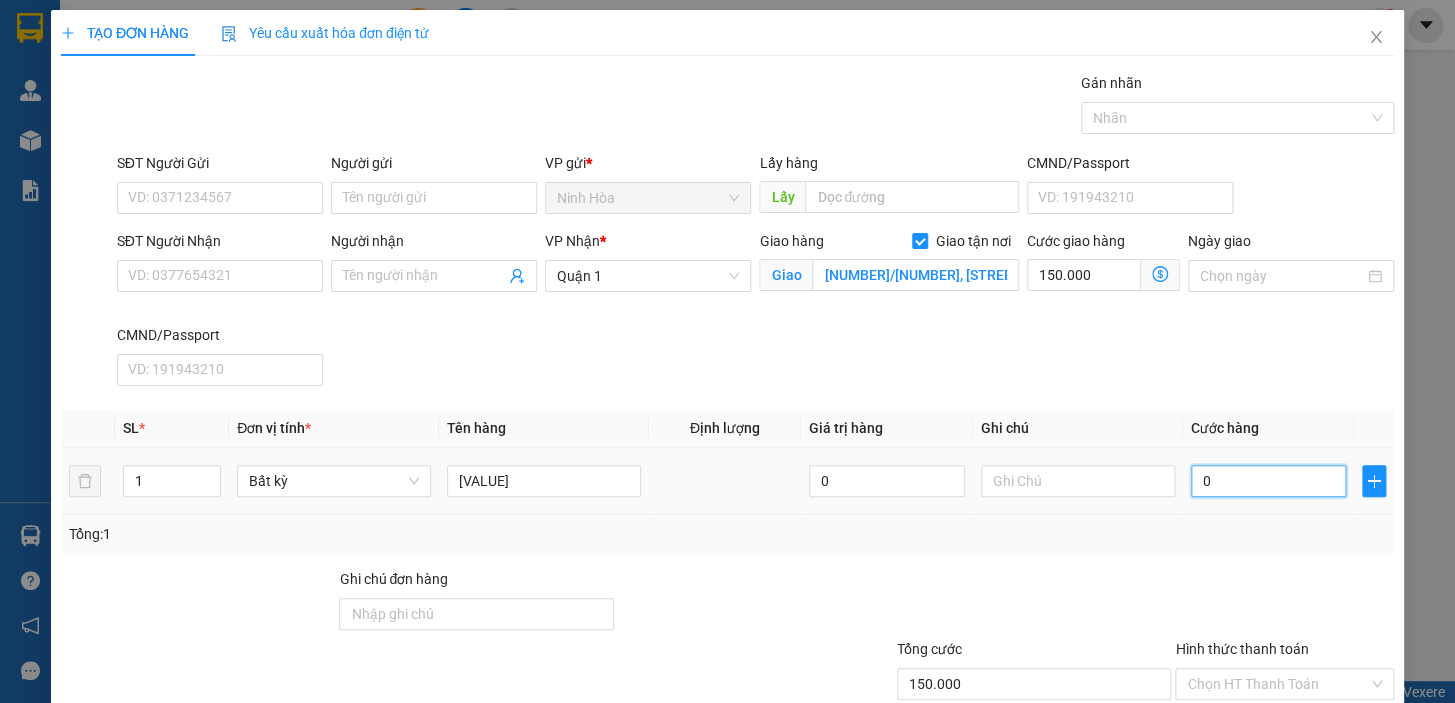 click on "0" at bounding box center [1269, 481] 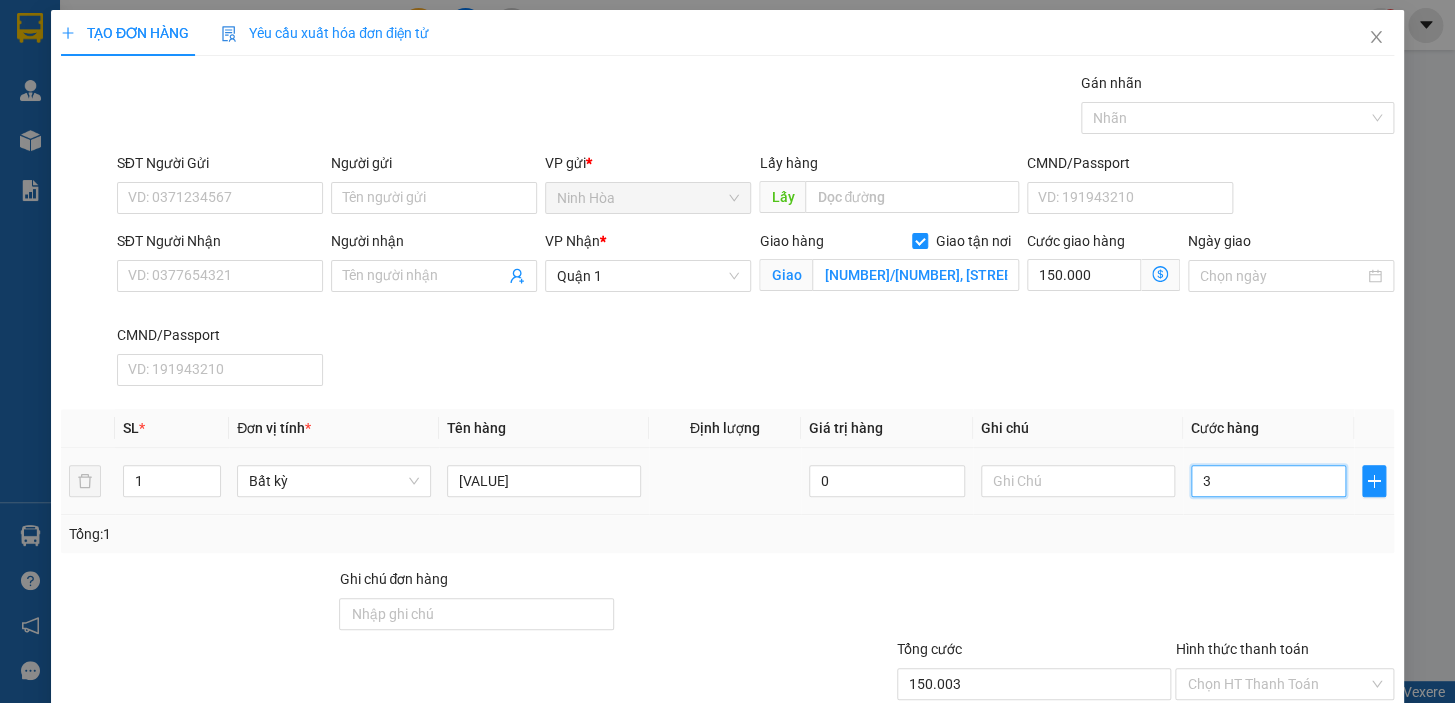 type on "30" 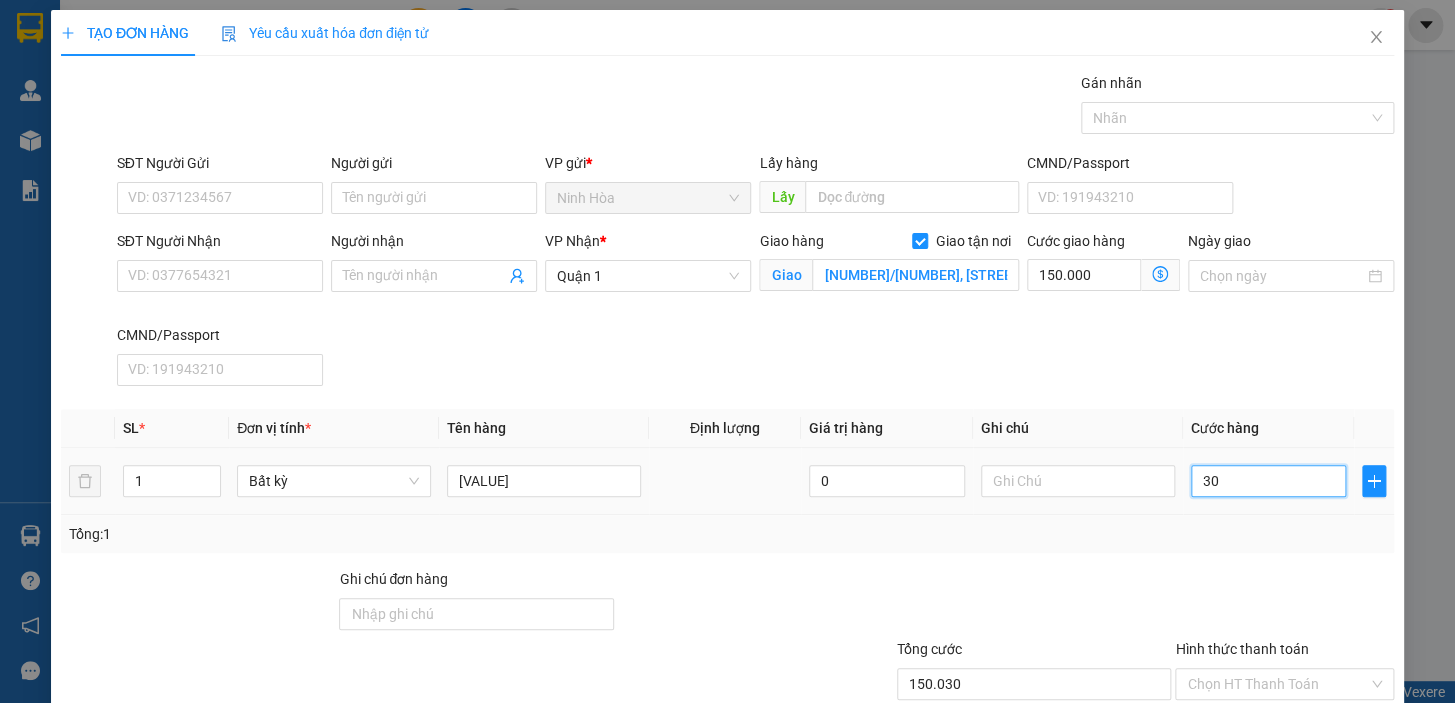 type on "300" 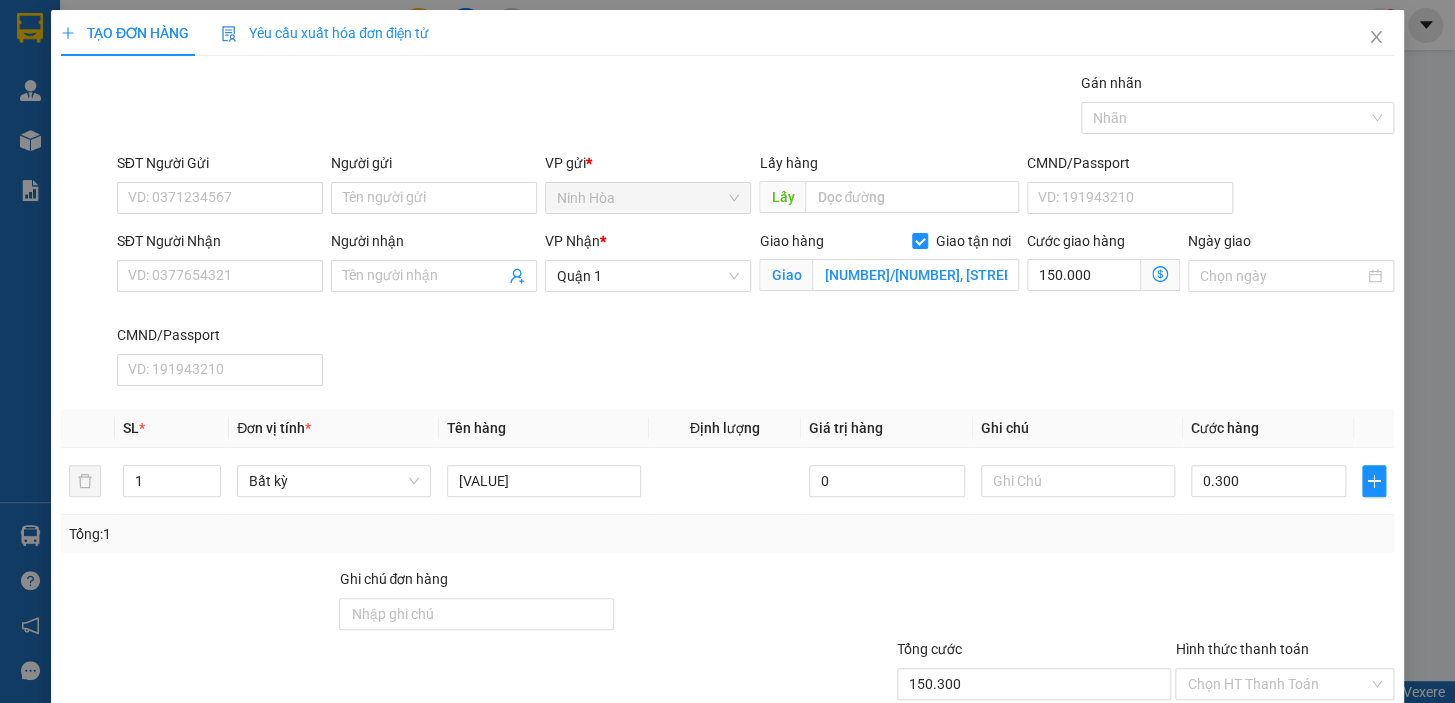 type on "300.000" 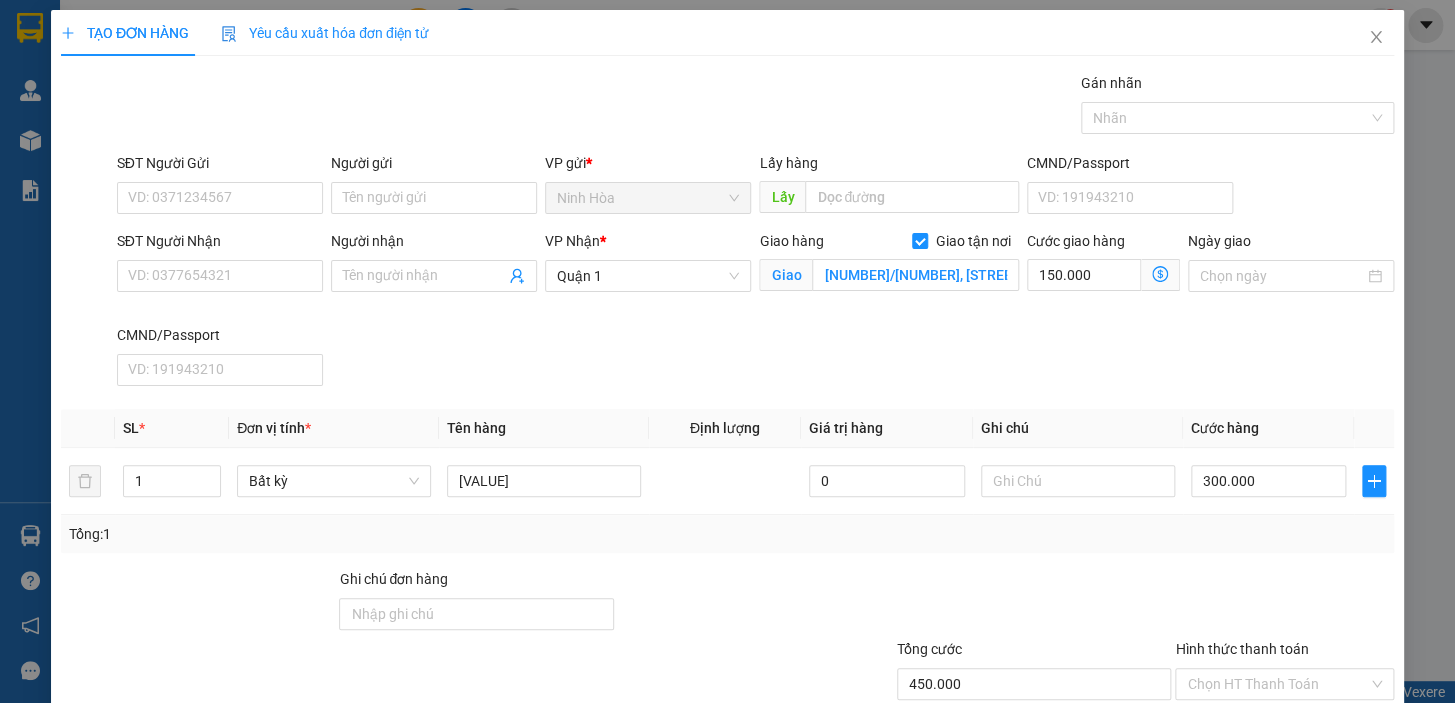 click on "SĐT Người Nhận VD: [PHONE] Người nhận Tên người nhận VP Nhận  * Quận 1 Giao hàng Giao tận nơi Giao [NUMBER]/[NUMBER], [STREET],[DISTRICT],[CITY] Cước giao hàng 150.000 Giao nhận Nội bộ Giao nhận Đối tác Lưu ý: Giá cước chỉ mang tính chất tham khảo và có thể thay đổi tùy vào thời điểm giao nhận thực tế Bạn cần nhập đầy đủ thông tin món hàng và thu hộ để được báo giá chính xác nhất Đối tác Dịch vụ Khoảng cách Cước thu hộ Cước dự kiến Phụ phí Mã giảm giá Tổng cước Siêu Tốc 5,95 km Miễn phí 36.000 đ 36.000 đ Siêu Rẻ 5,95 km Miễn phí 29.000 đ 29.000 đ 4H 5,95 km Miễn phí 26.000 đ 26.000 đ 2H 5,95 km Miễn phí 28.000 đ 28.000 đ Xe tải Tiết Kiệm (6H) Lỗi: Dịch vụ không hỗ trợ trong khu vực này Xe Ba Gác 6,81 km Miễn phí 192.000 đ 192.000 đ Xe VAN 500kg 7,38 km Miễn phí 194.000 đ 194.000 đ Xe VAN 1000kg 7,38 km Miễn phí" at bounding box center [755, 312] 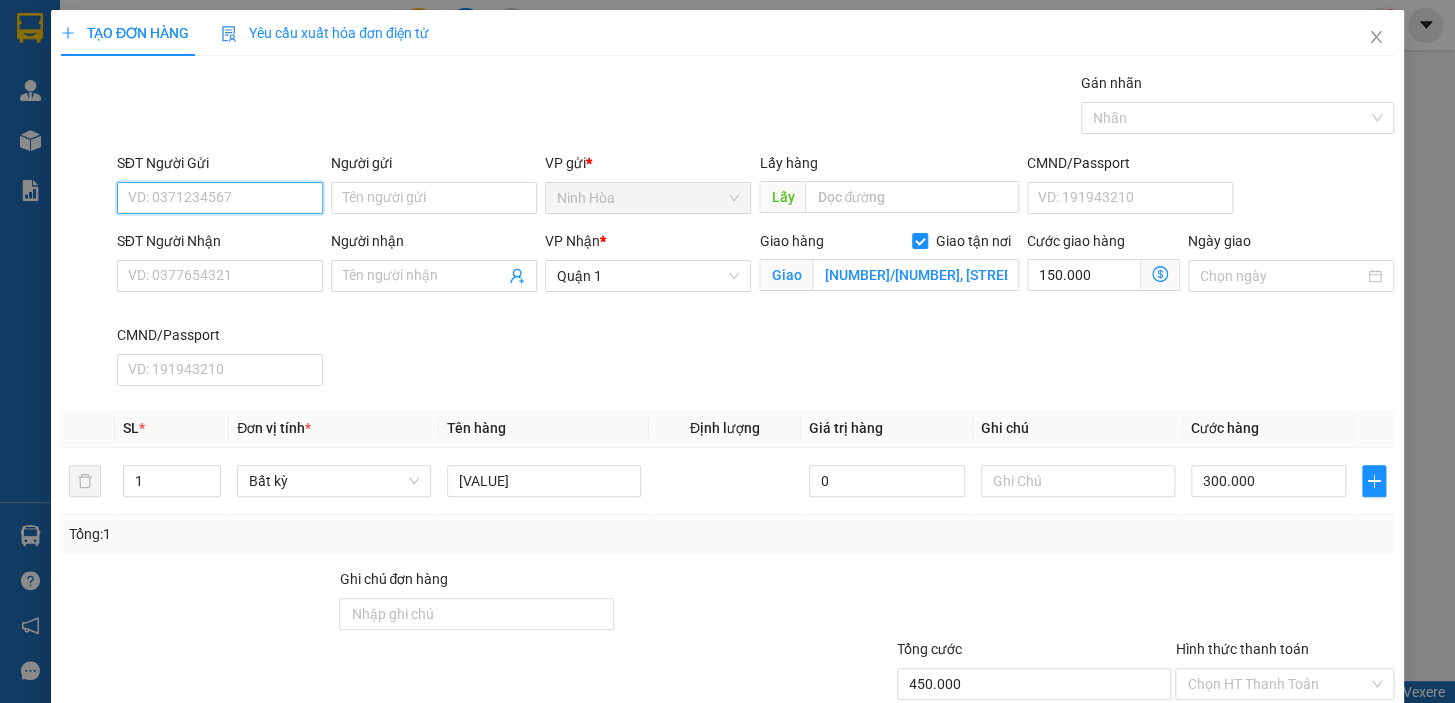 click on "SĐT Người Gửi" at bounding box center (220, 198) 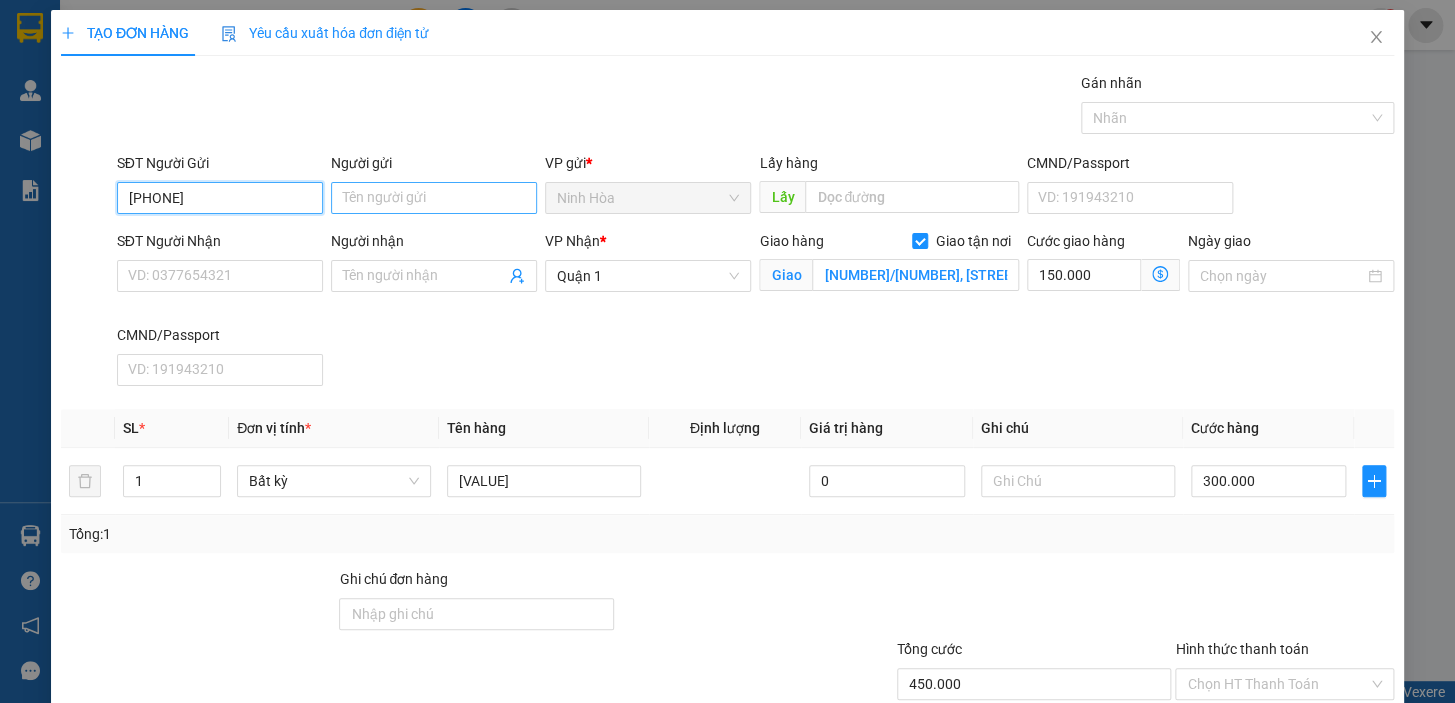 type on "[PHONE]" 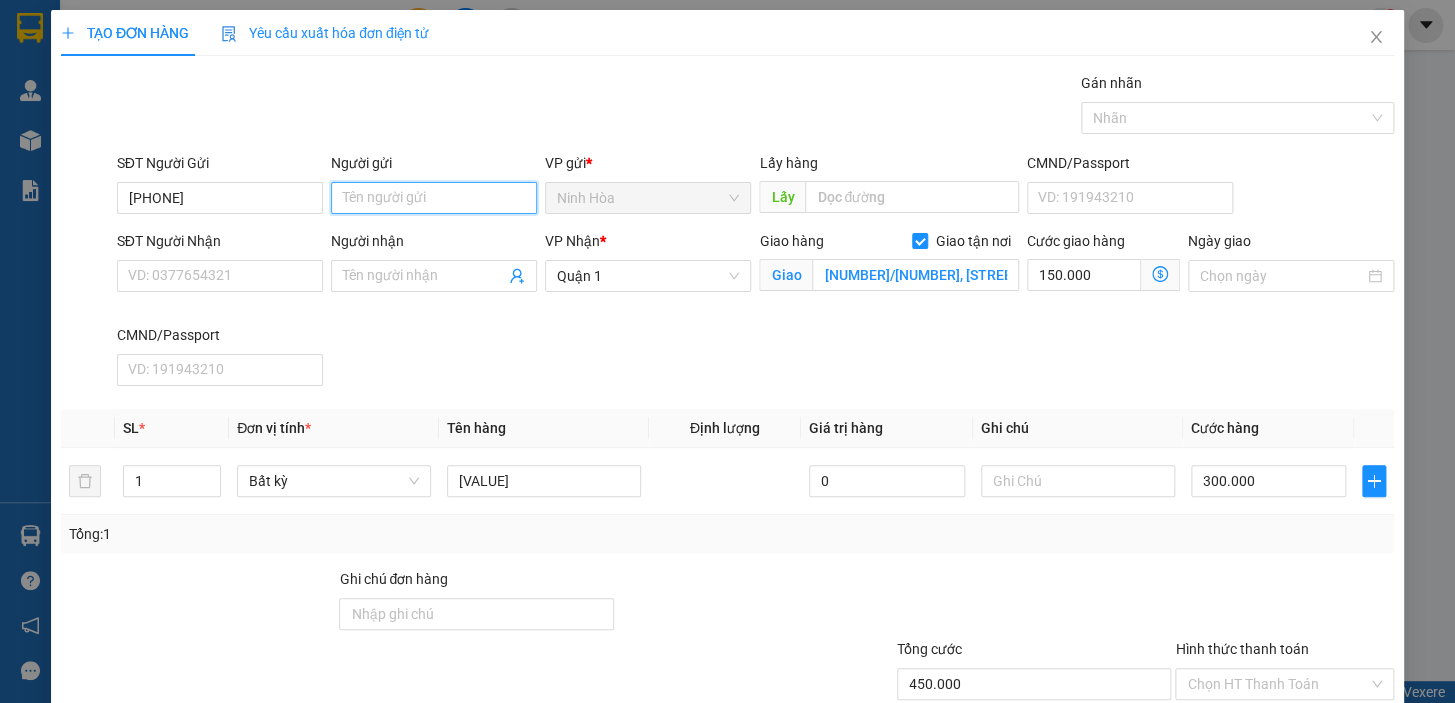 click on "Người gửi" at bounding box center (434, 198) 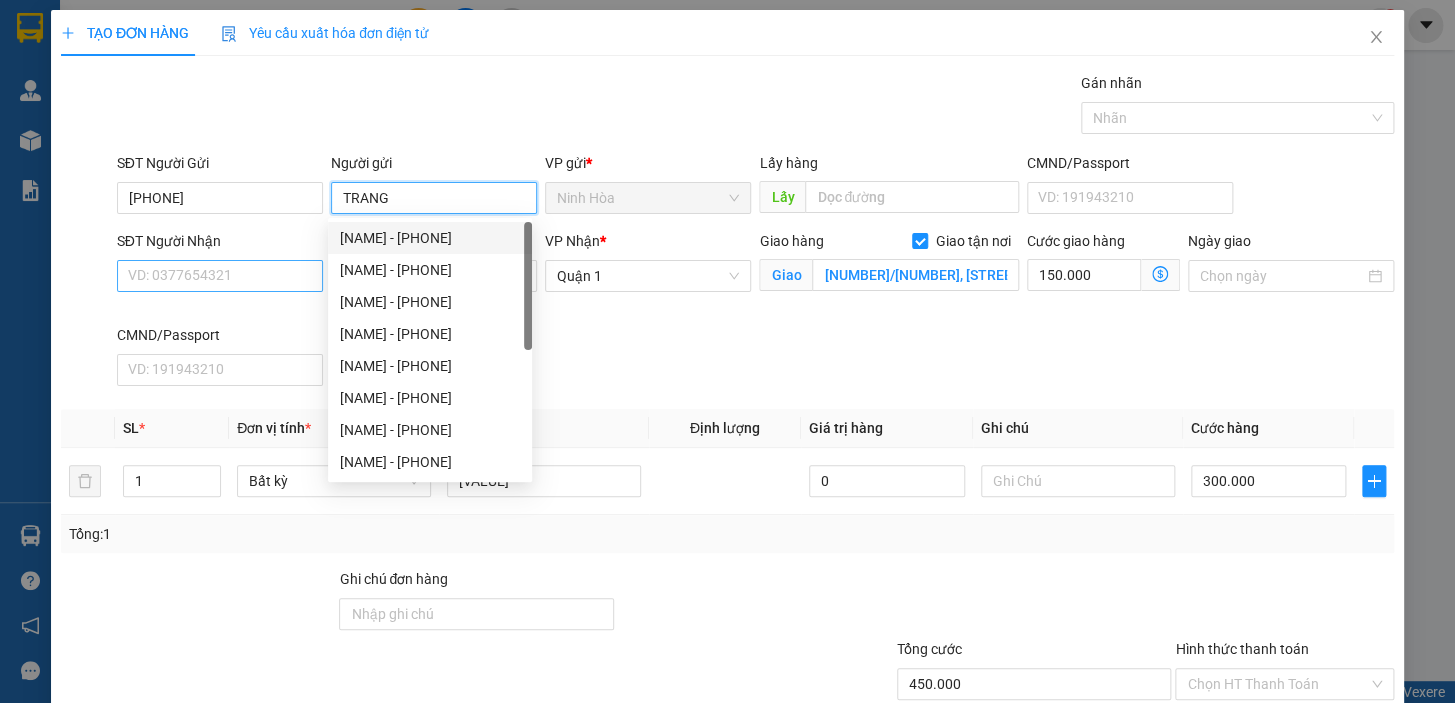 type on "TRANG" 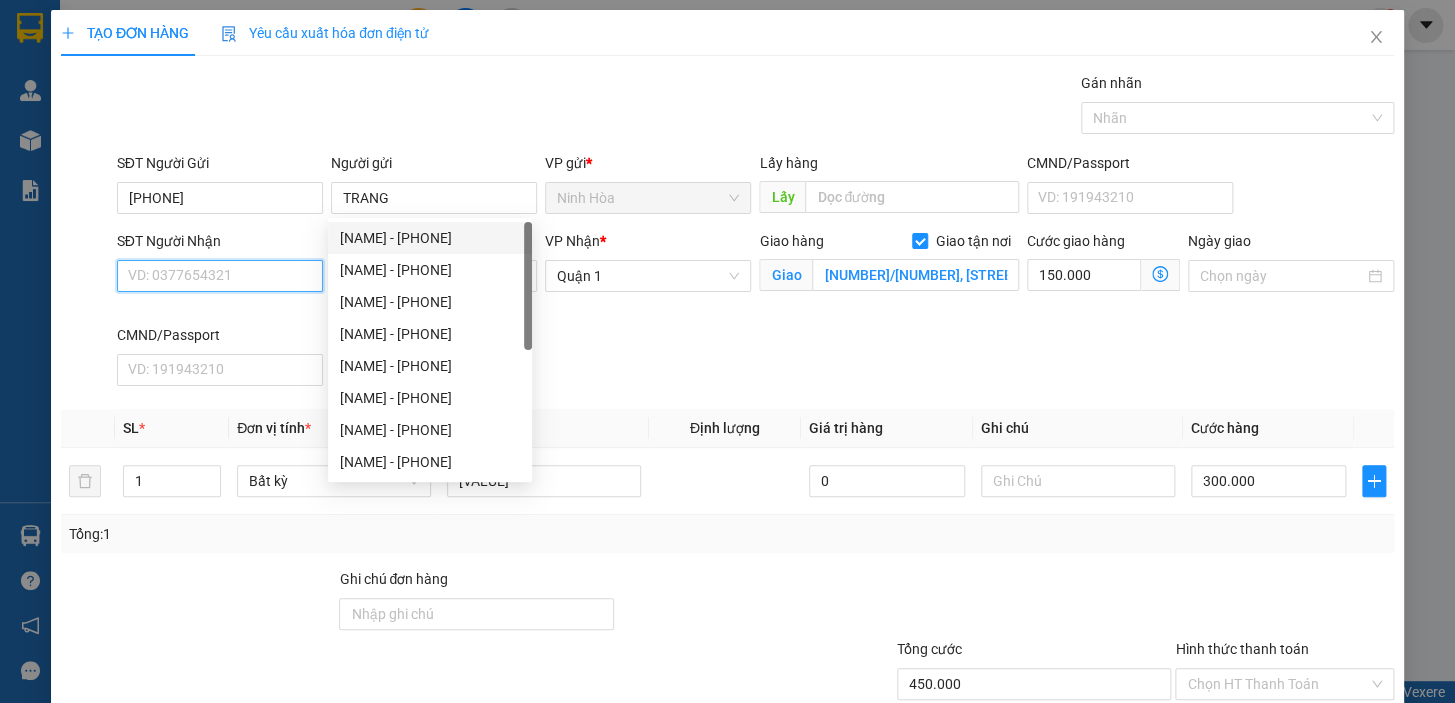 click on "SĐT Người Nhận" at bounding box center (220, 276) 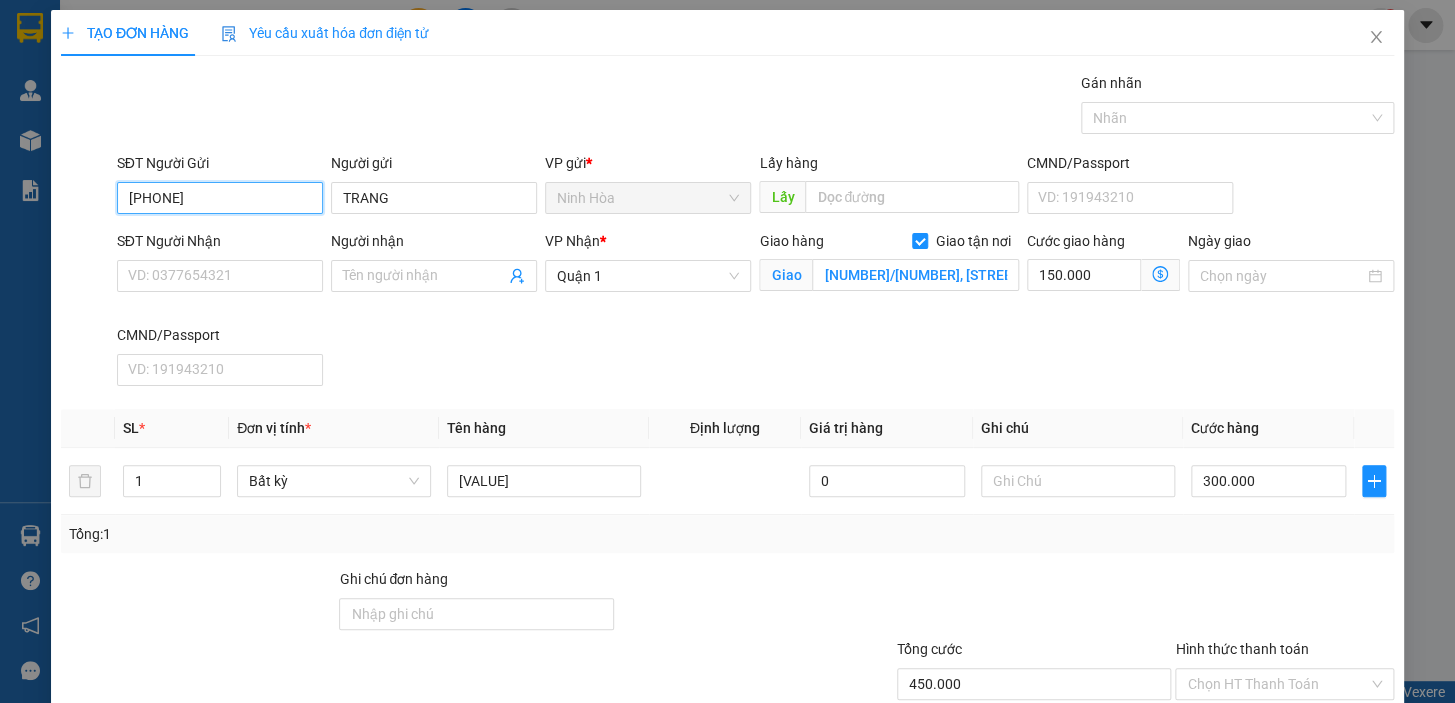 drag, startPoint x: 203, startPoint y: 193, endPoint x: 128, endPoint y: 207, distance: 76.29548 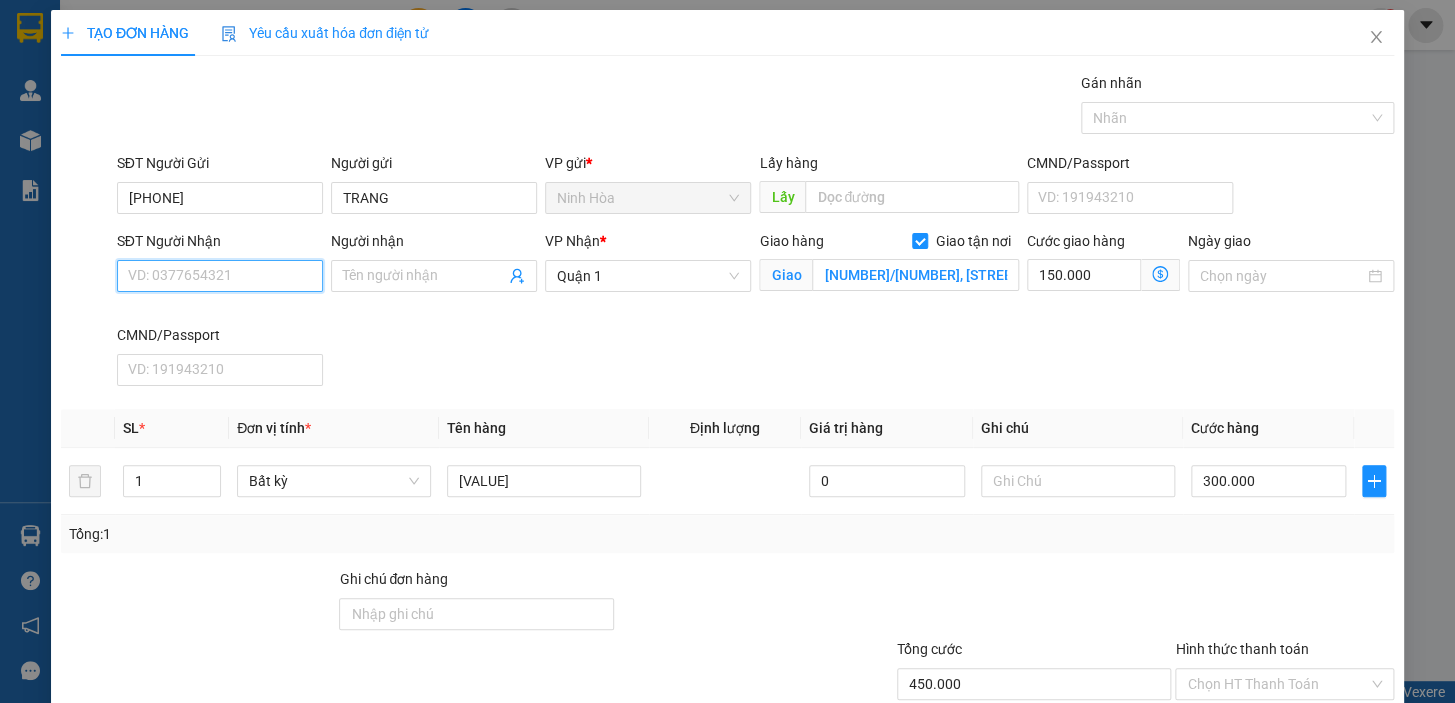 paste on "[PHONE]" 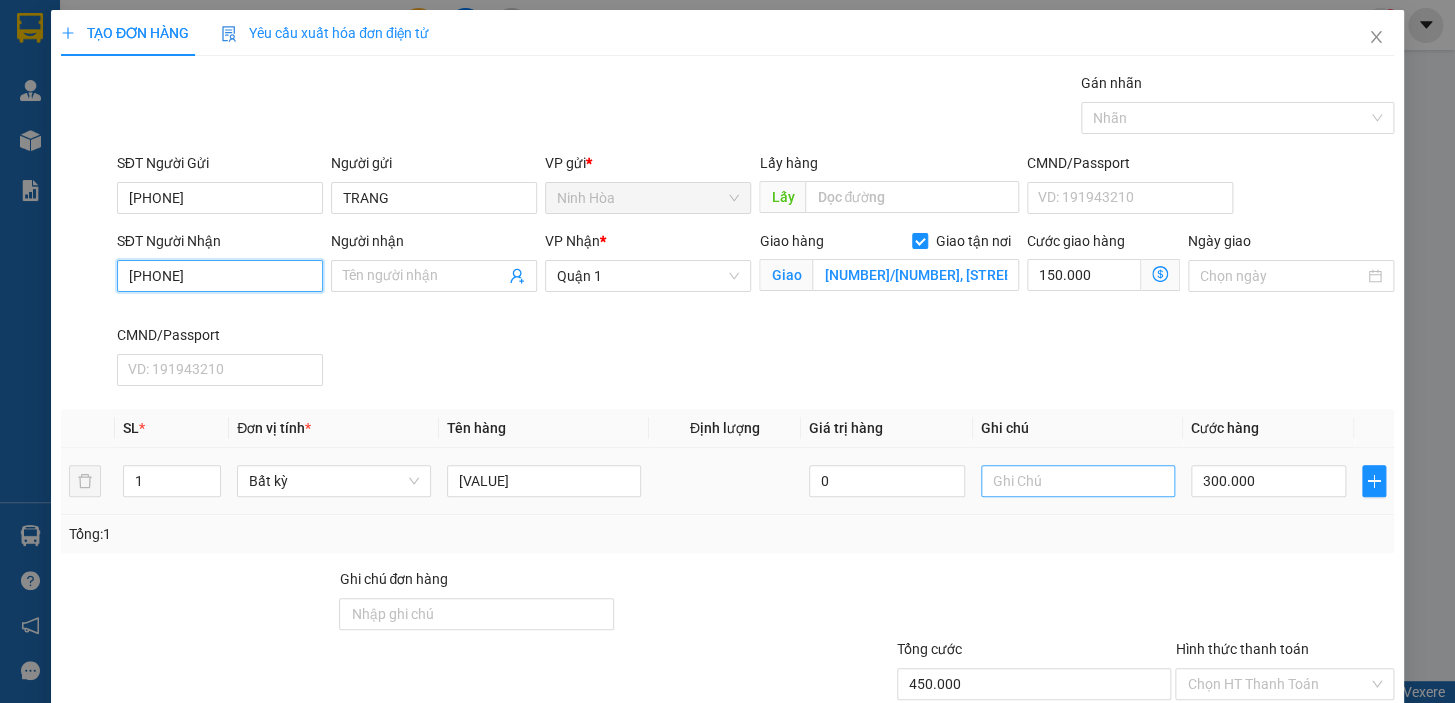 type on "[PHONE]" 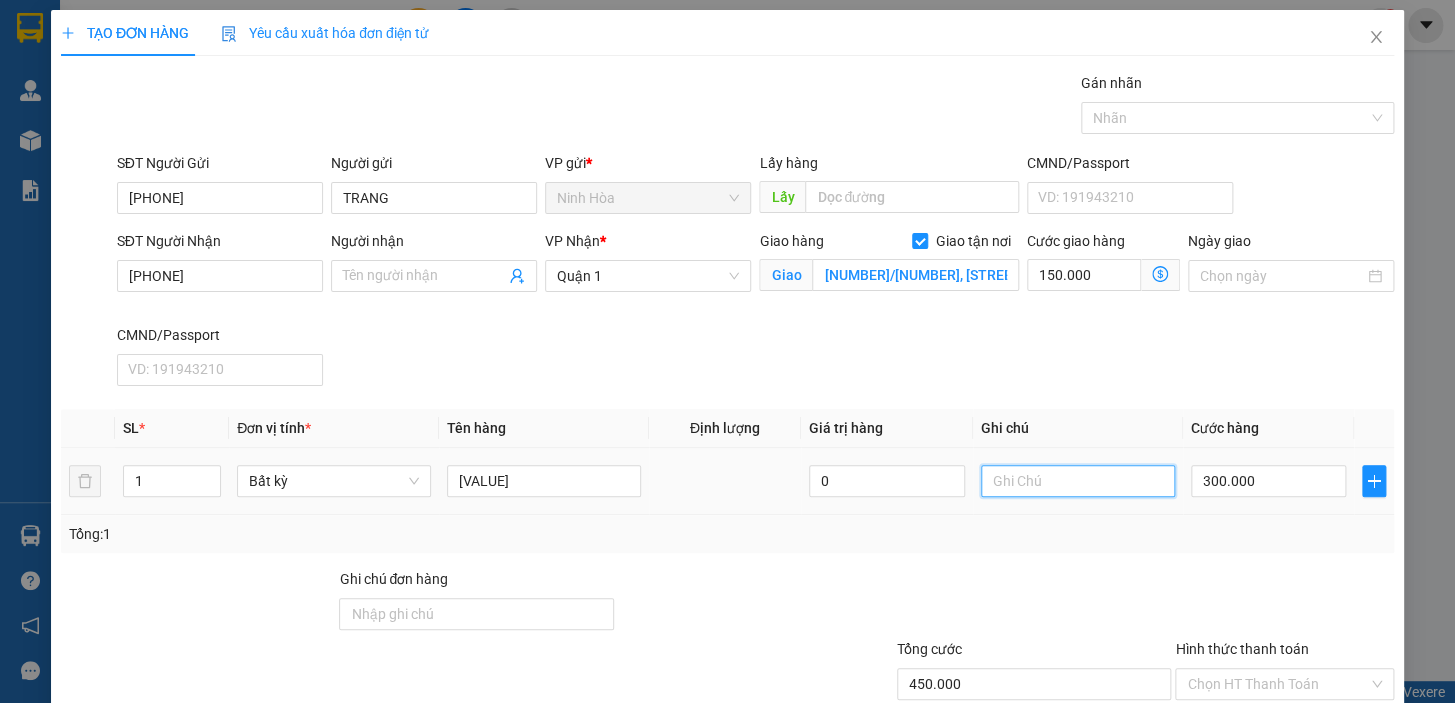 click at bounding box center [1078, 481] 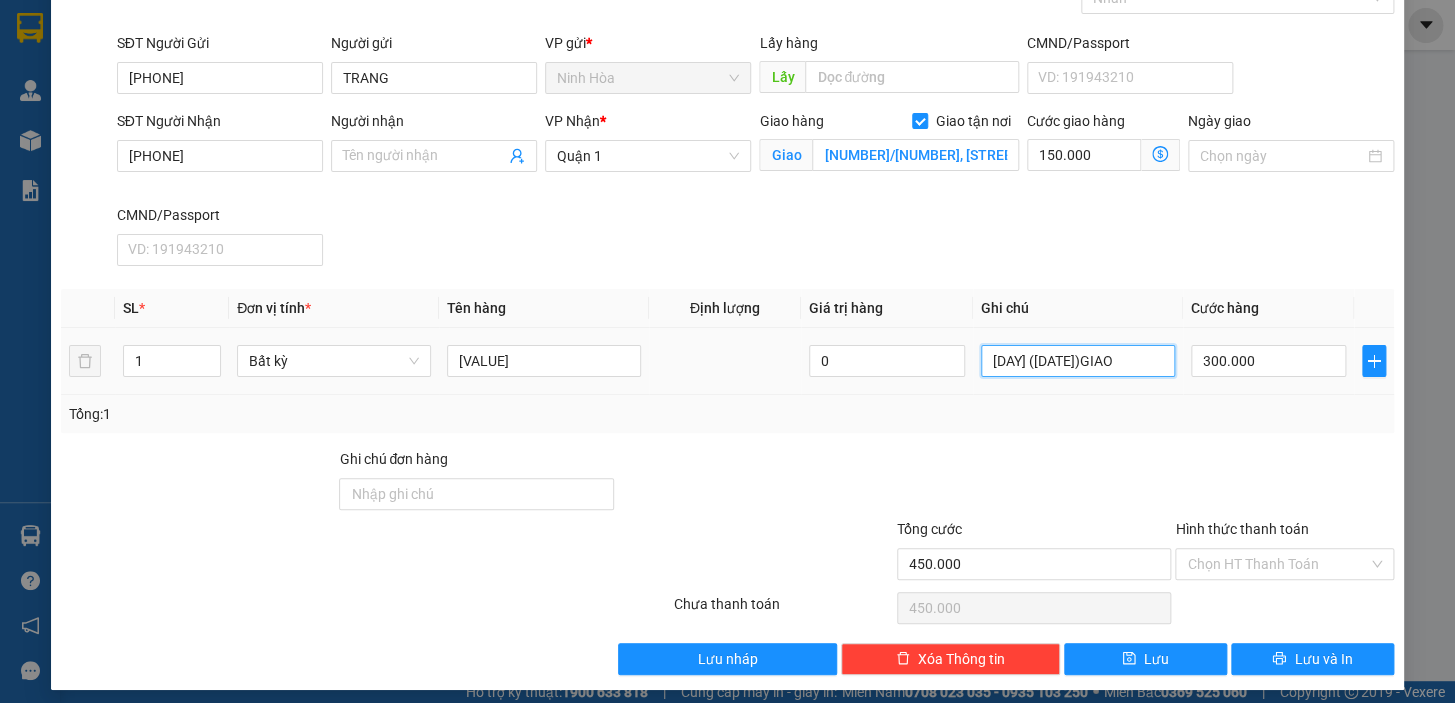 scroll, scrollTop: 130, scrollLeft: 0, axis: vertical 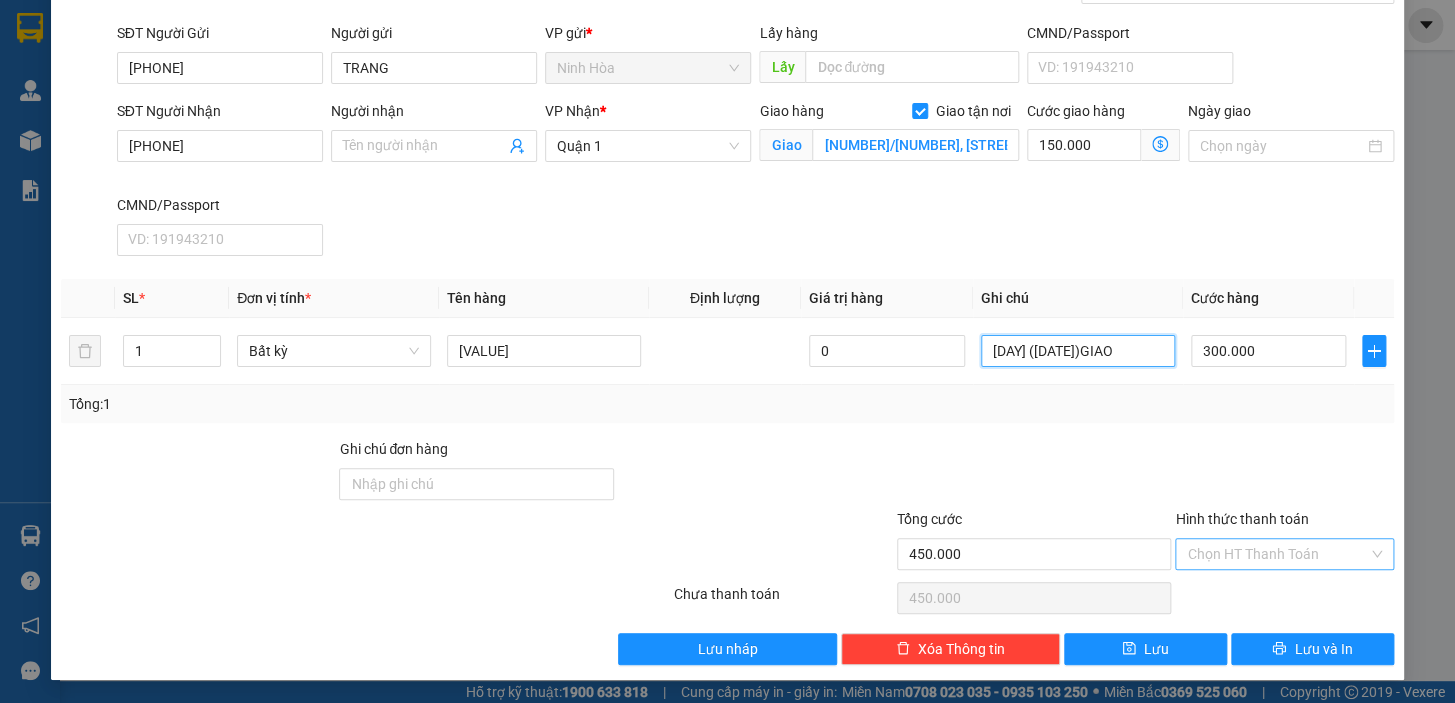 type on "[DAY] ([DATE])GIAO" 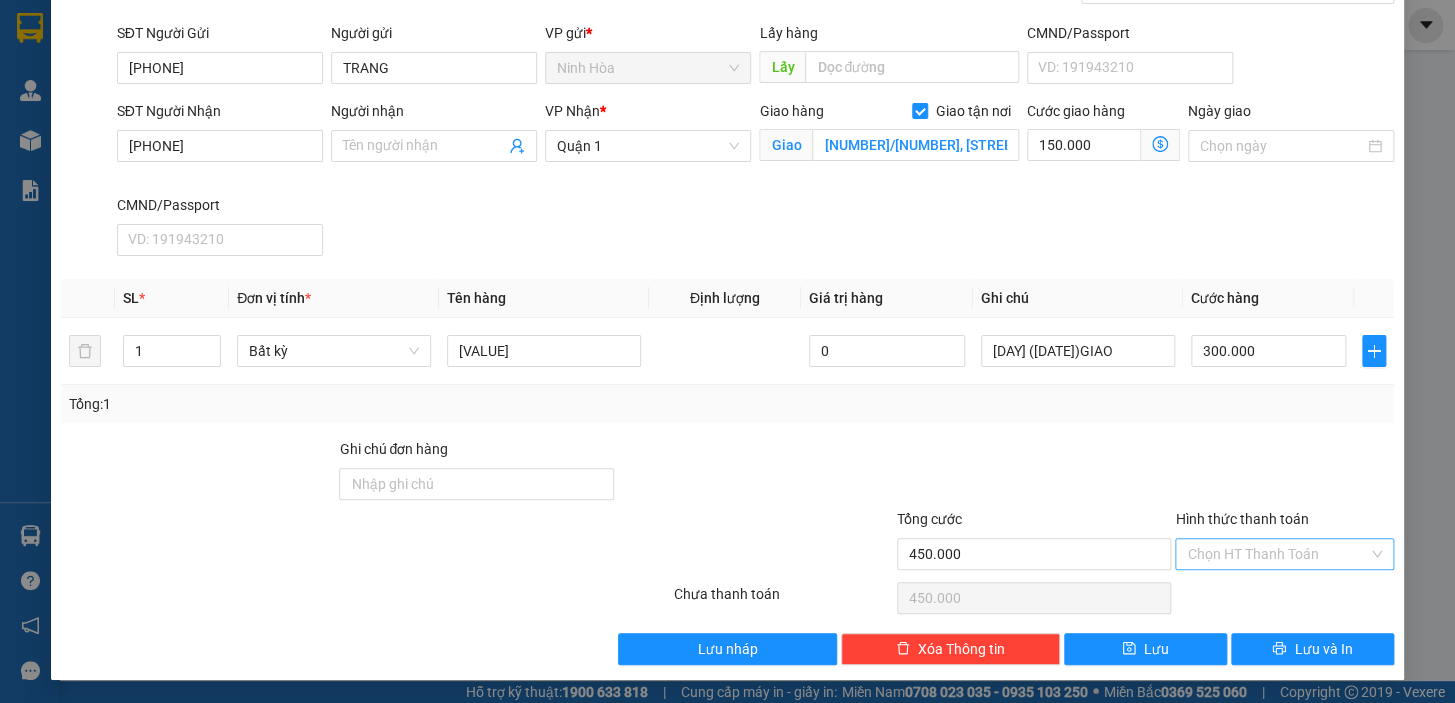 click on "Hình thức thanh toán" at bounding box center [1277, 554] 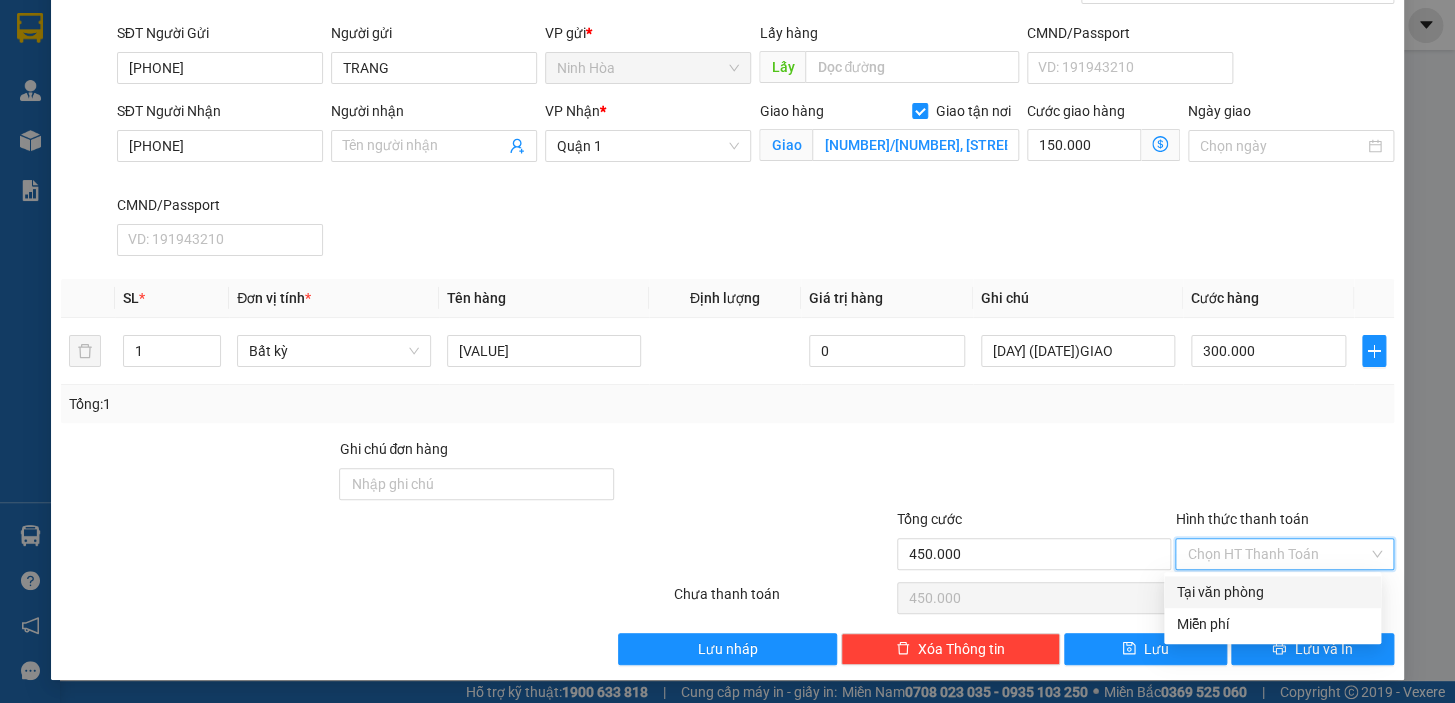 click on "Tại văn phòng" at bounding box center (1272, 592) 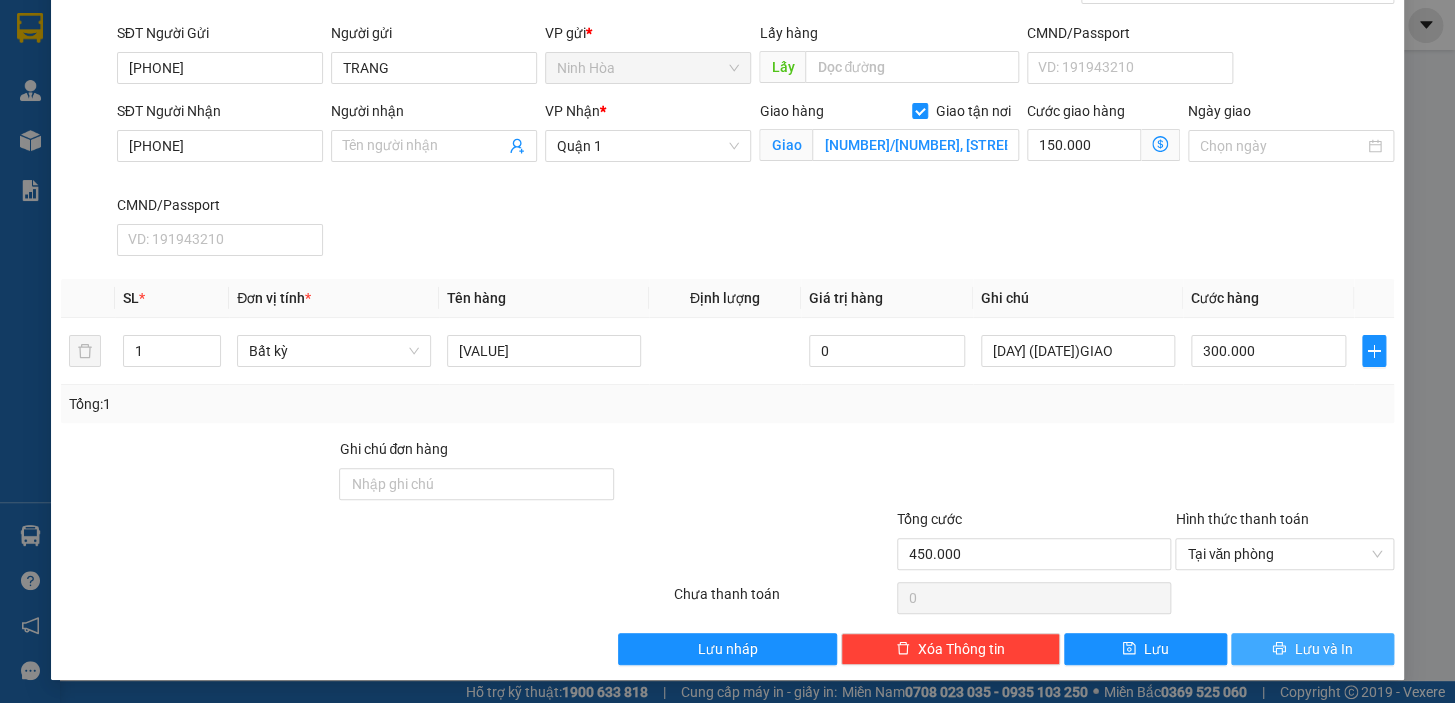 click on "Lưu và In" at bounding box center (1312, 649) 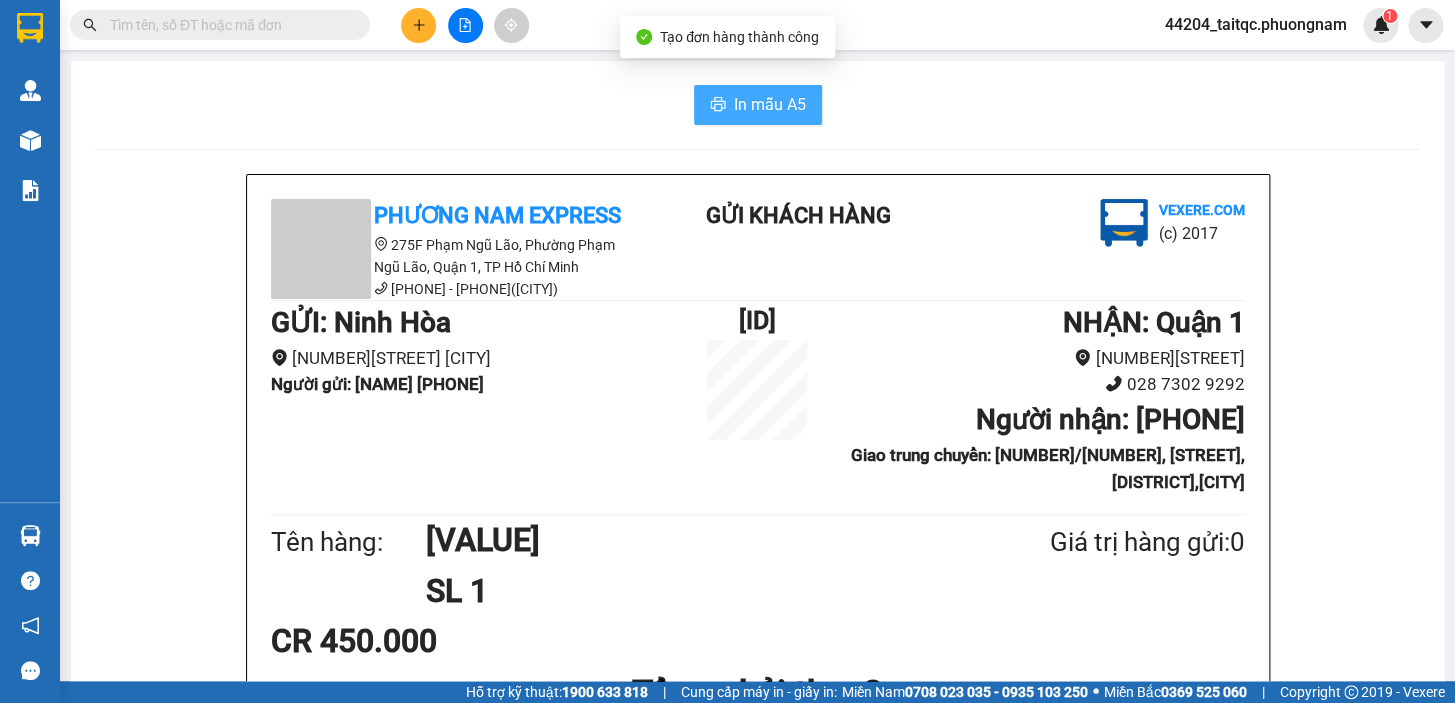 click on "In mẫu A5" at bounding box center (770, 104) 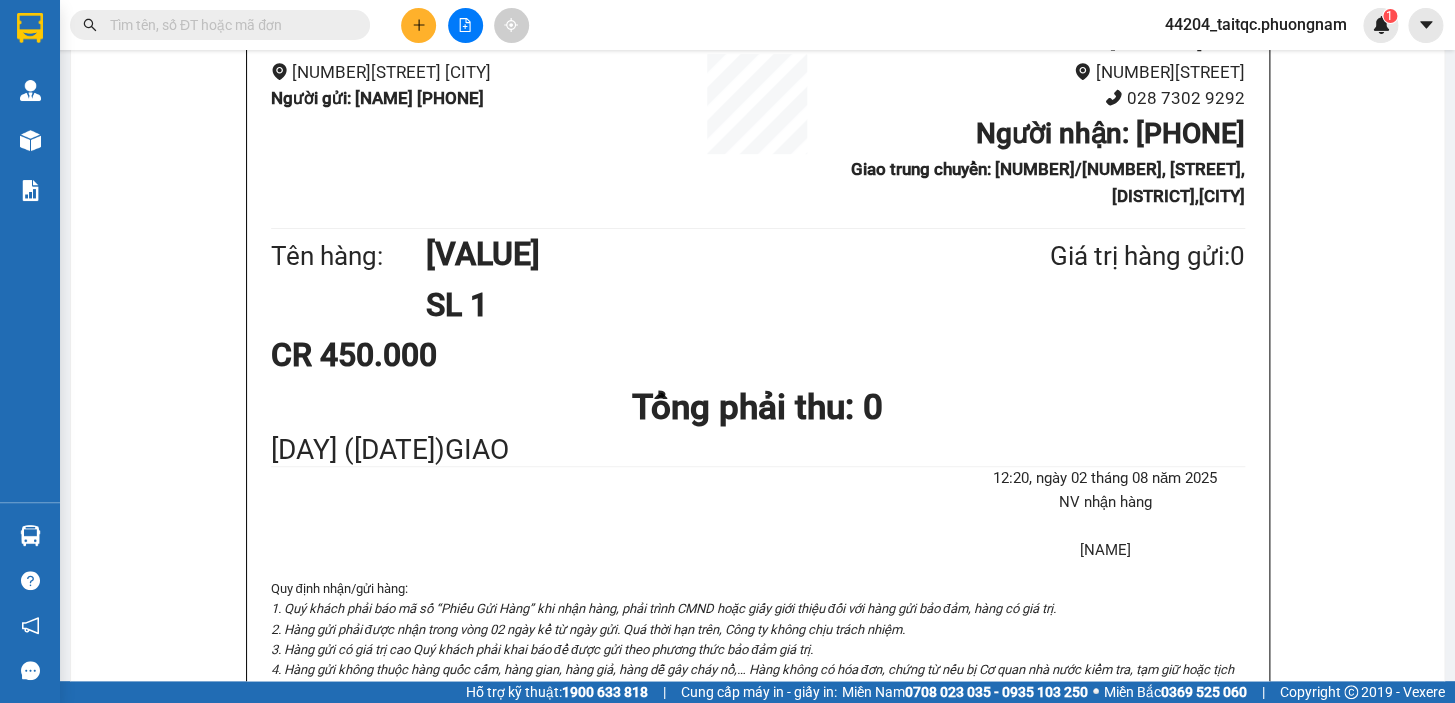 scroll, scrollTop: 272, scrollLeft: 0, axis: vertical 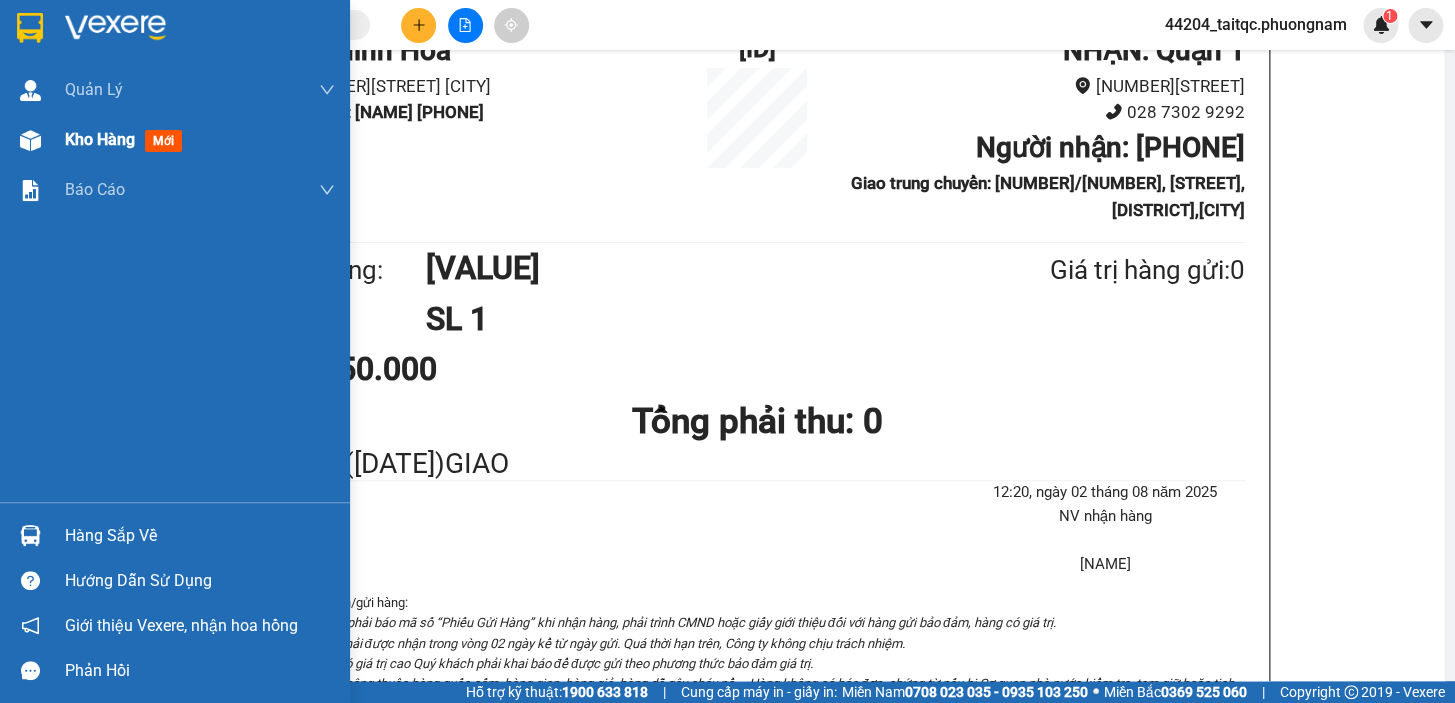 click on "Kho hàng mới" at bounding box center [175, 140] 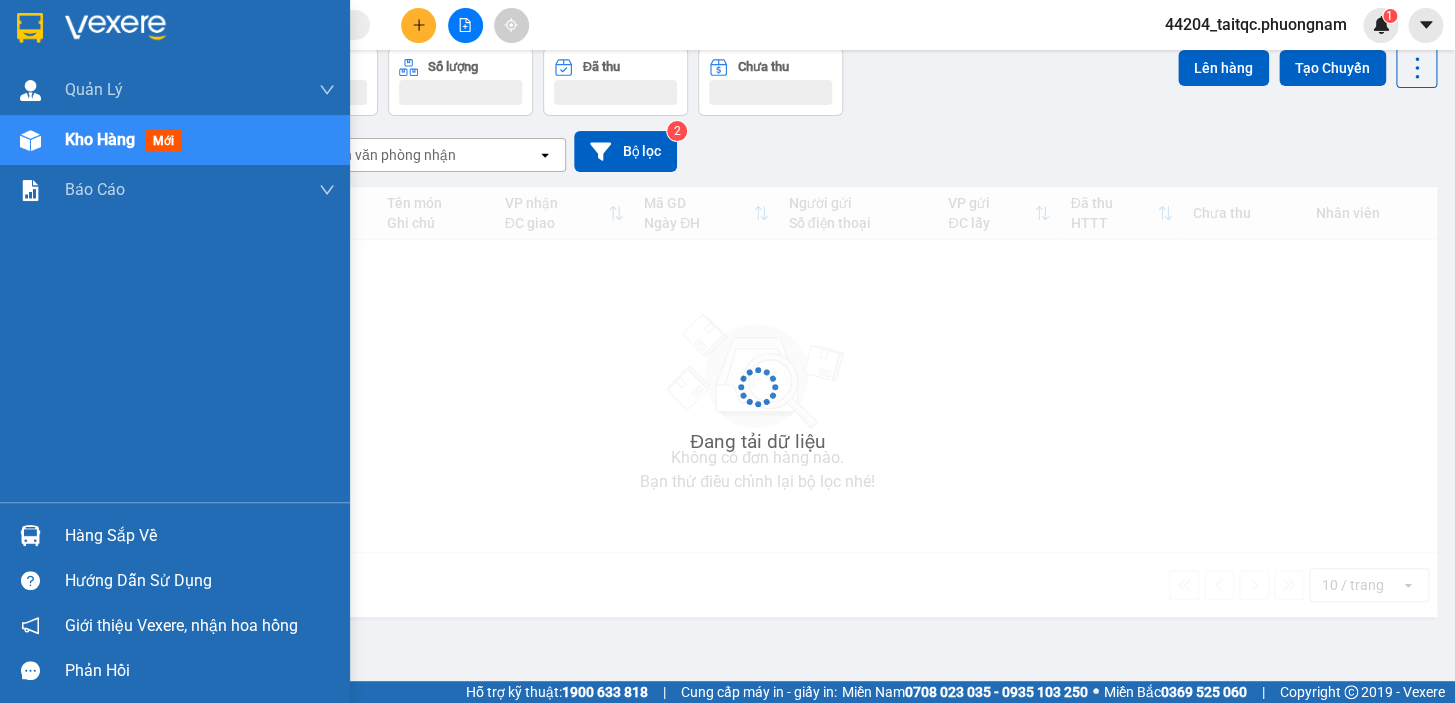 scroll, scrollTop: 91, scrollLeft: 0, axis: vertical 